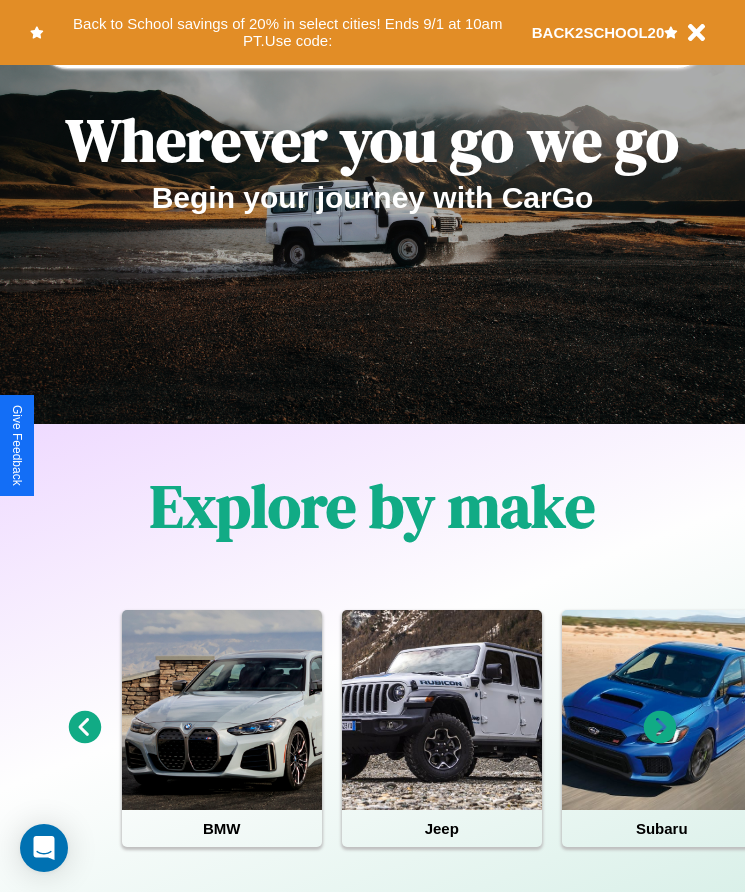 scroll, scrollTop: 2608, scrollLeft: 0, axis: vertical 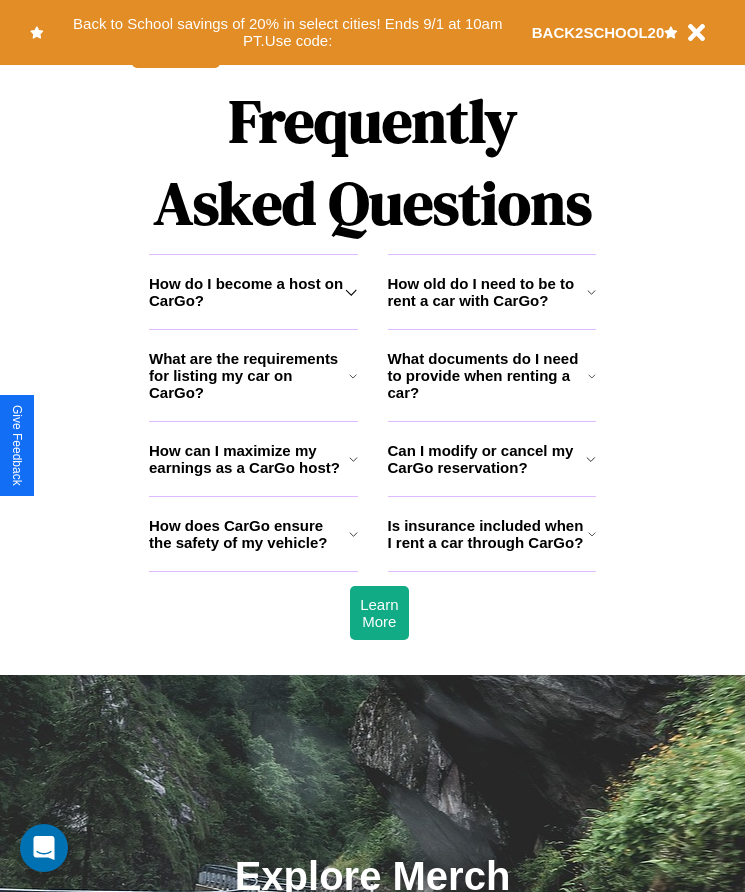 click 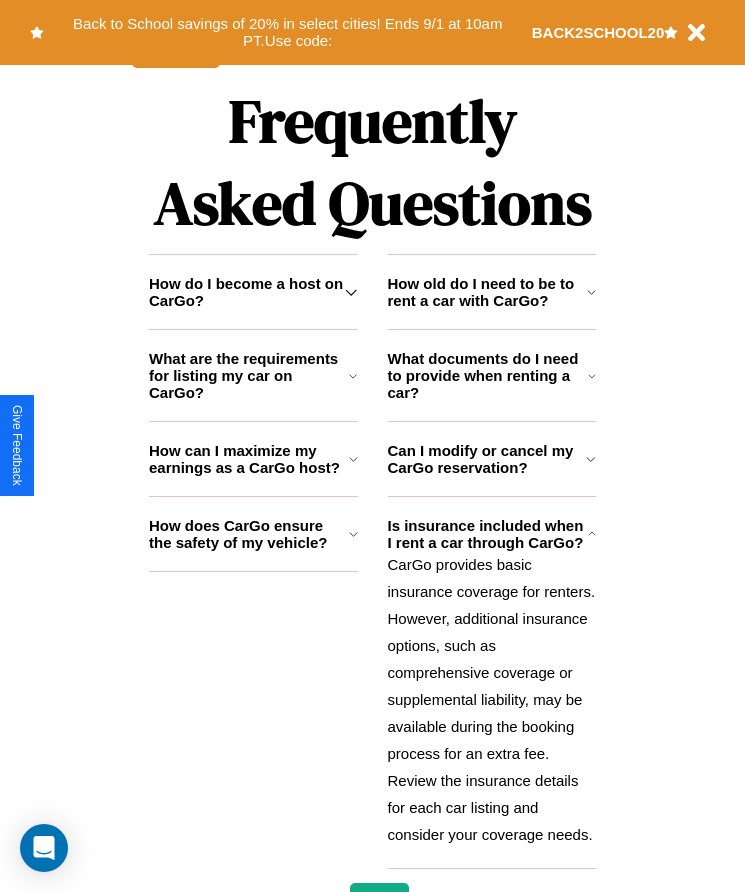 click on "How do I become a host on CarGo?" at bounding box center [247, 292] 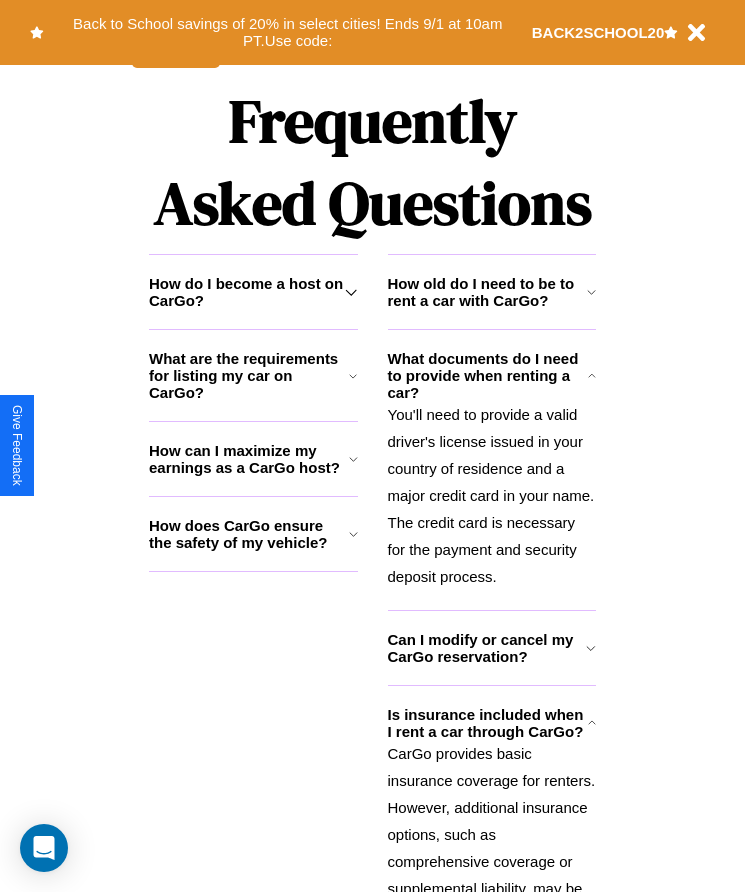 click on "CarGo provides basic insurance coverage for renters. However, additional insurance options, such as comprehensive coverage or supplemental liability, may be available during the booking process for an extra fee. Review the insurance details for each car listing and consider your coverage needs." at bounding box center [492, 888] 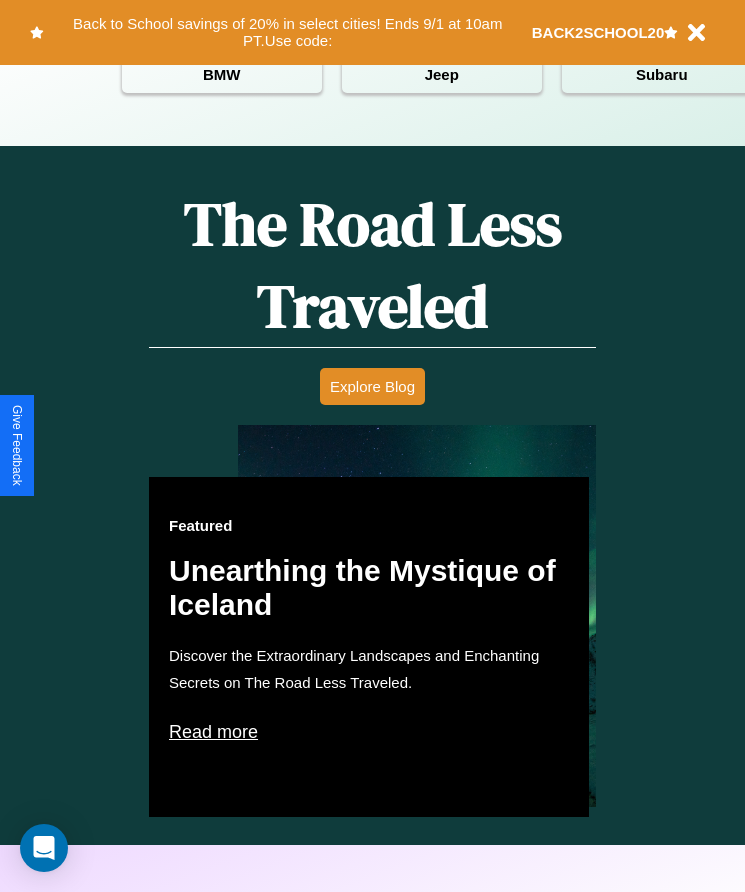 scroll, scrollTop: 334, scrollLeft: 0, axis: vertical 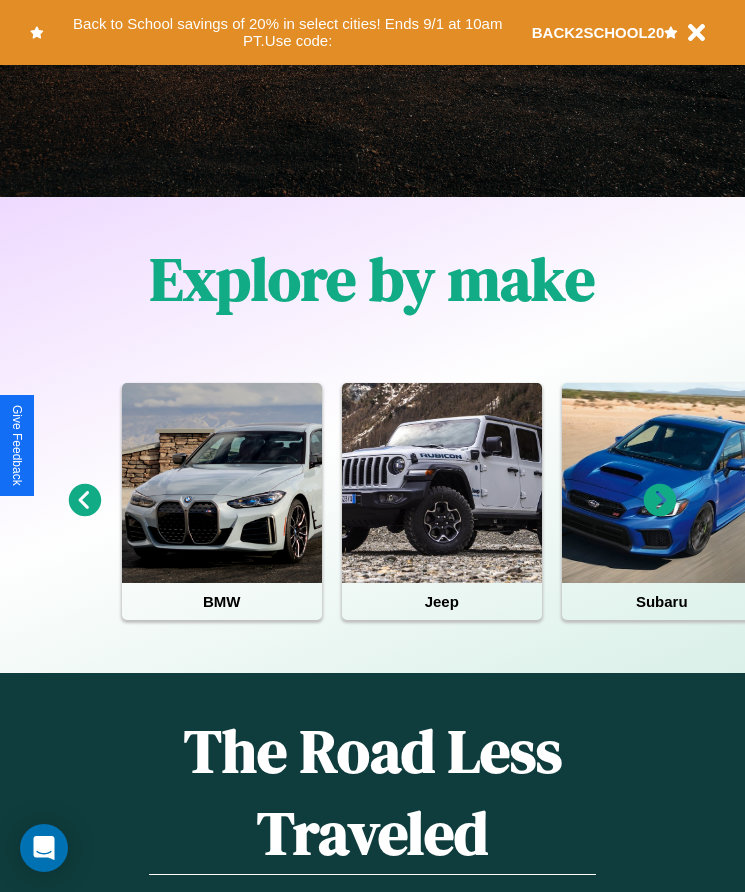 click 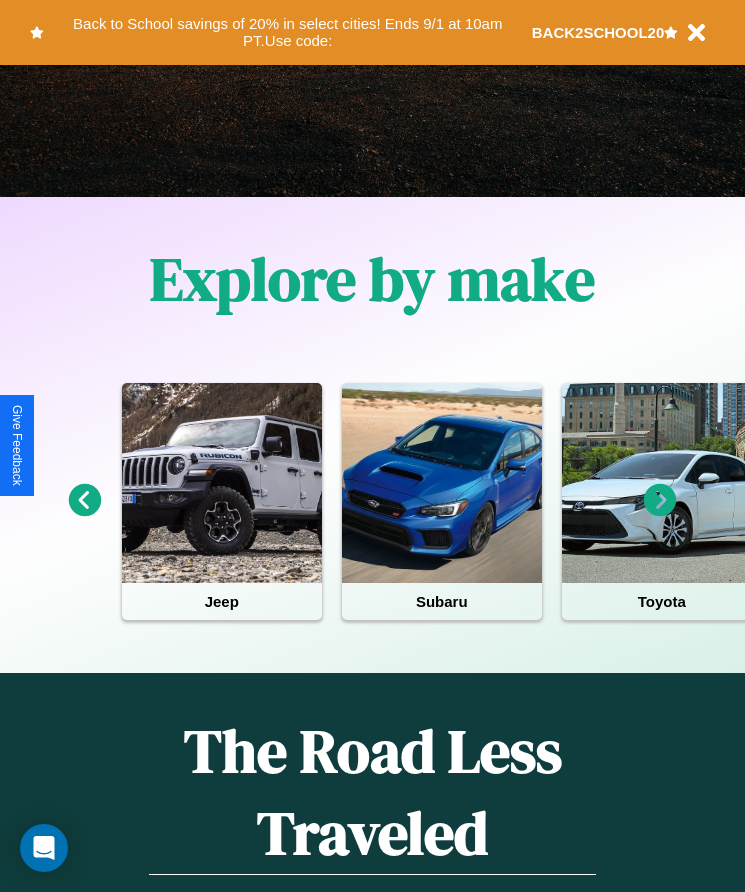 click 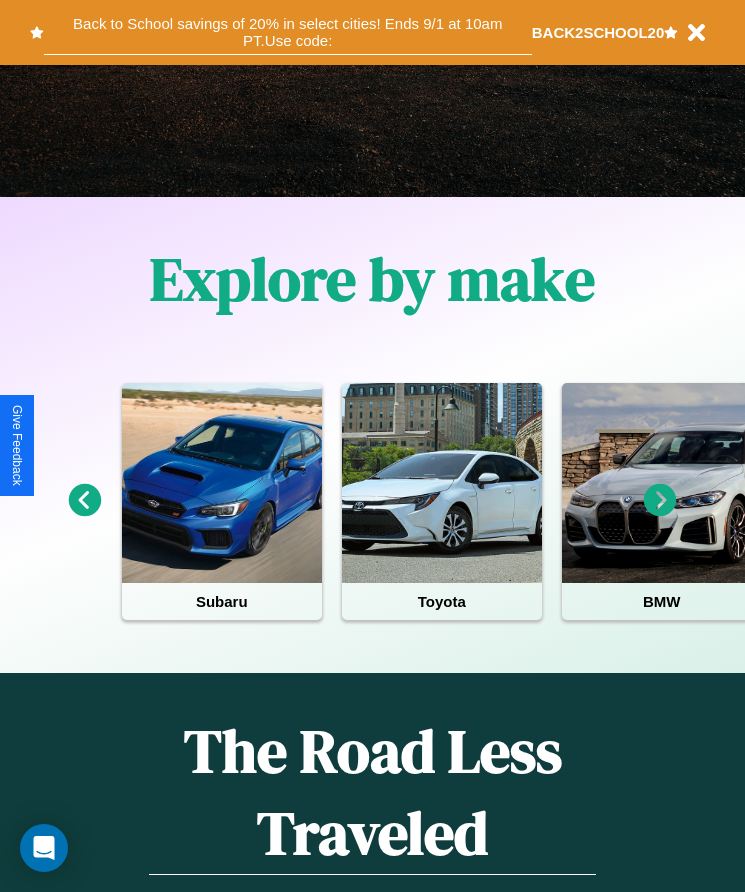 click on "Back to School savings of 20% in select cities! Ends 9/1 at 10am PT.  Use code:" at bounding box center (288, 32) 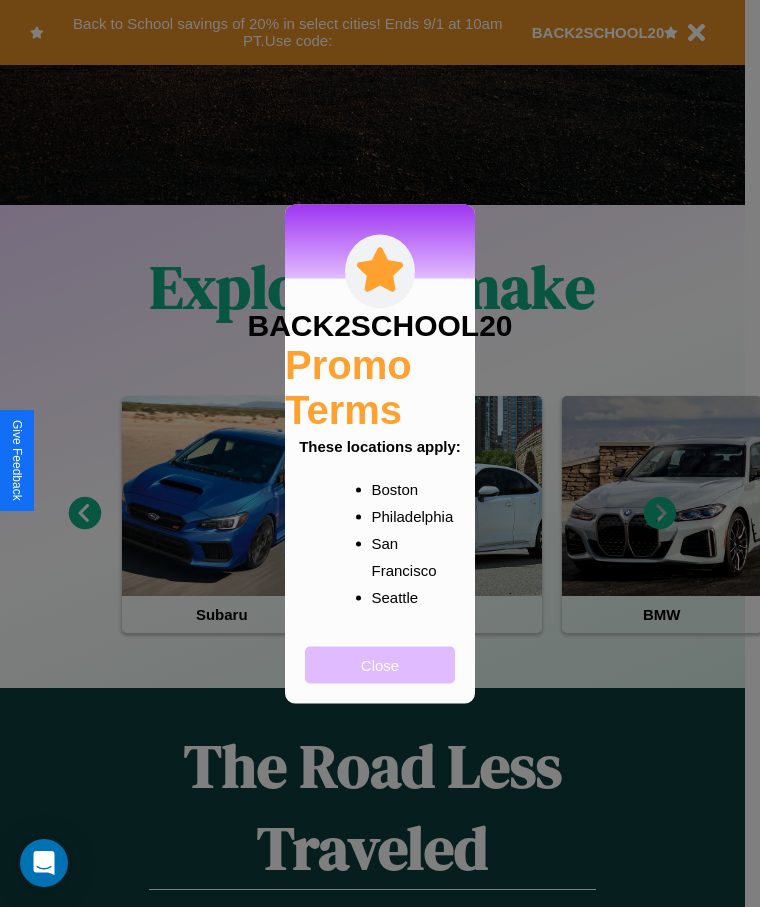 click on "Close" at bounding box center (380, 664) 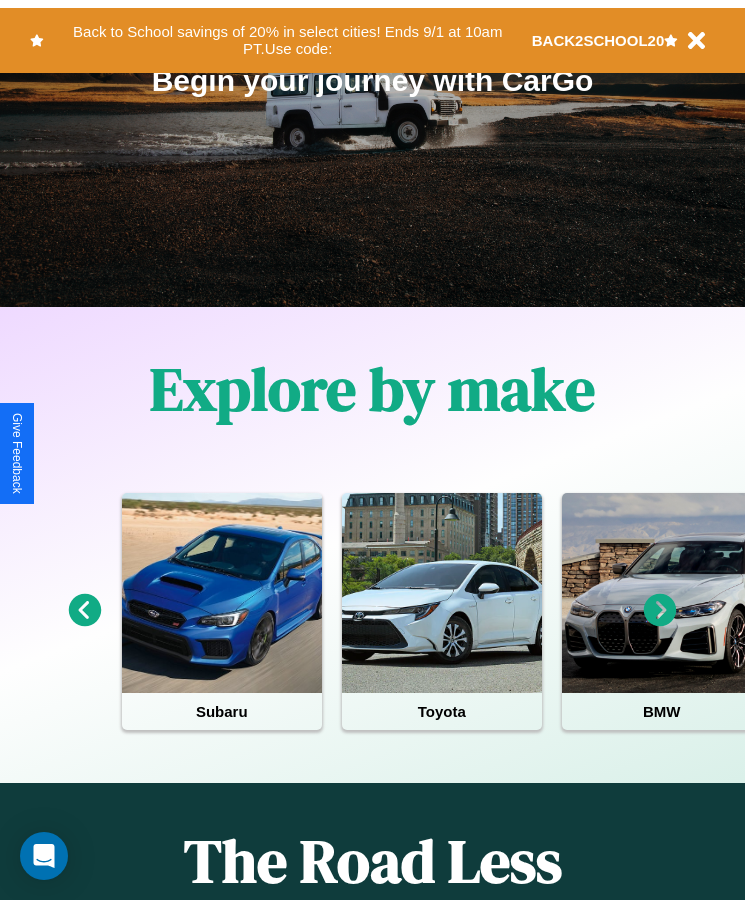 scroll, scrollTop: 0, scrollLeft: 0, axis: both 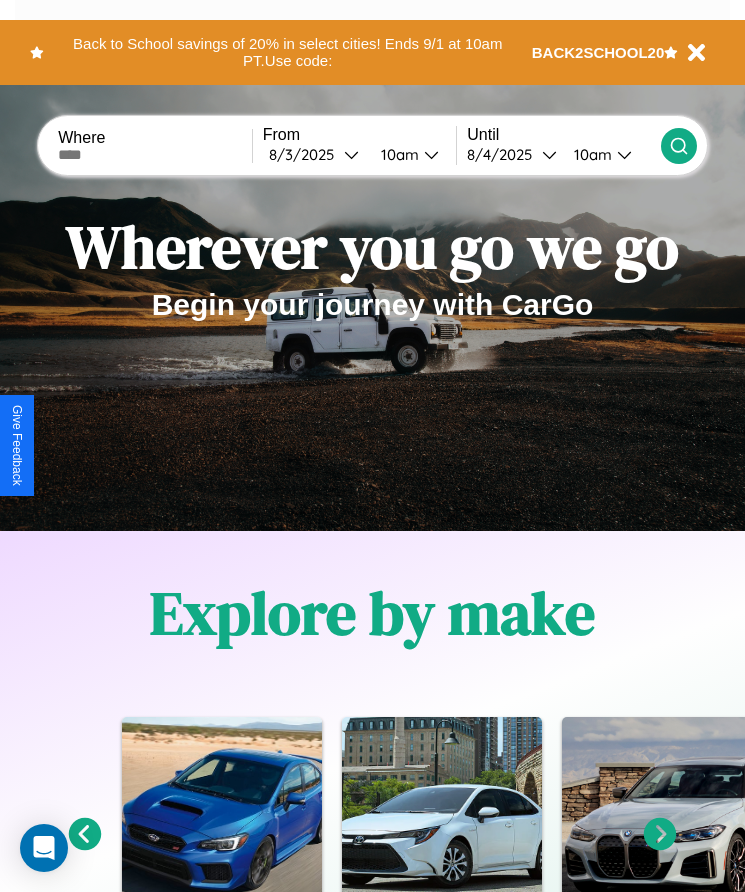 click at bounding box center [155, 155] 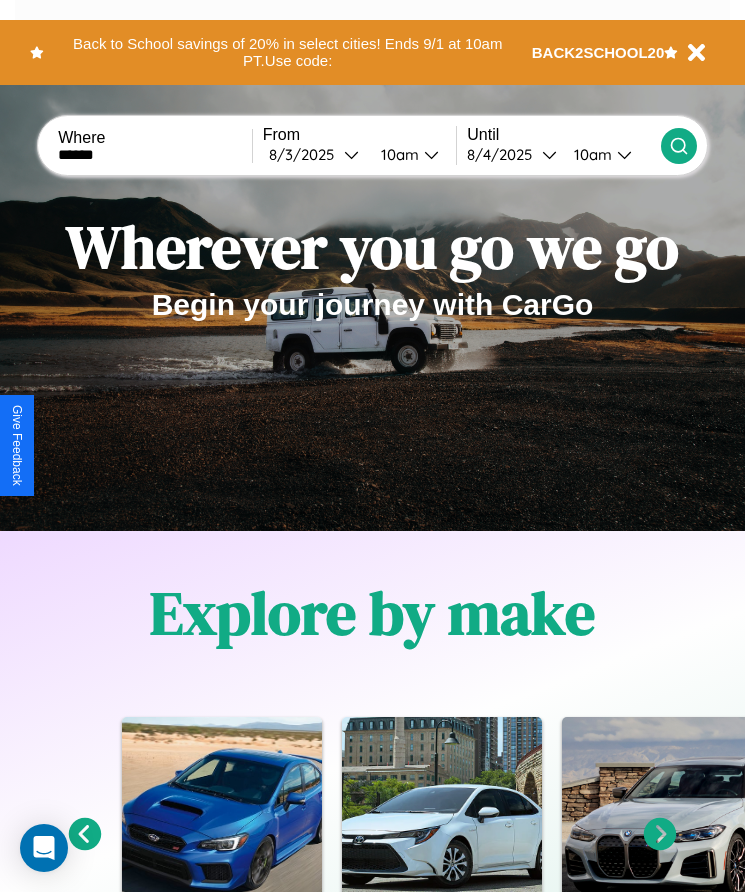 type on "******" 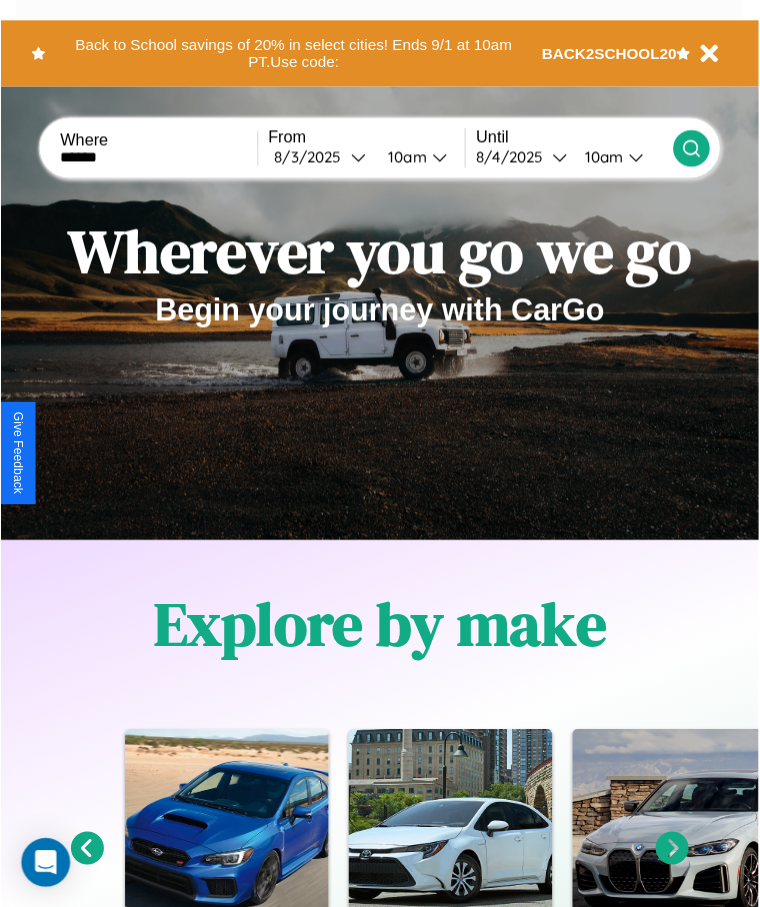 select on "*" 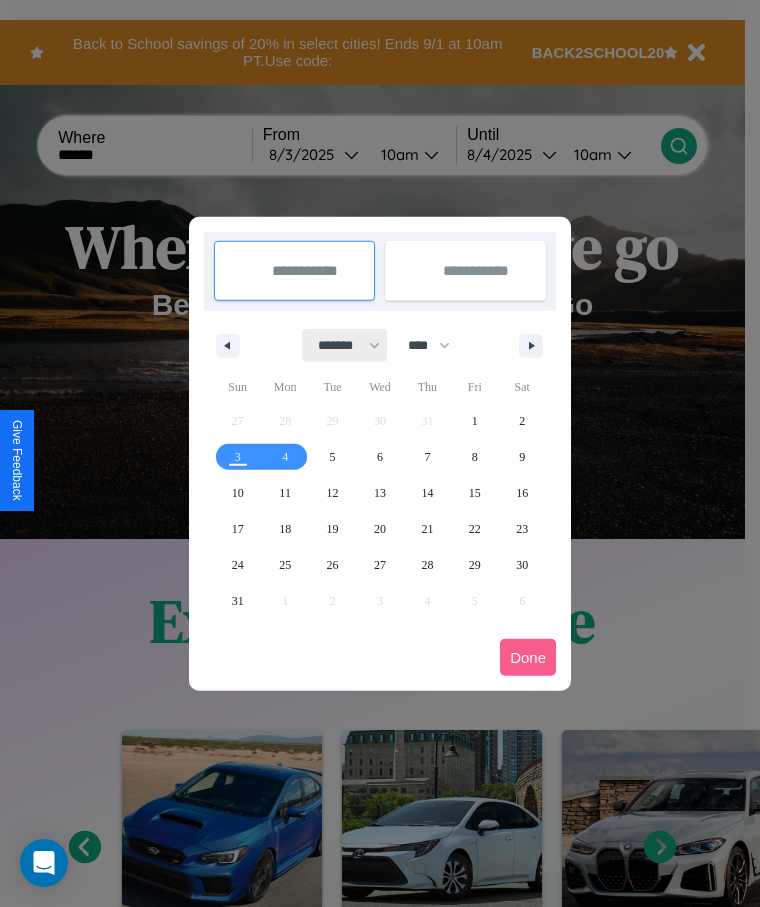 click on "******* ******** ***** ***** *** **** **** ****** ********* ******* ******** ********" at bounding box center (345, 345) 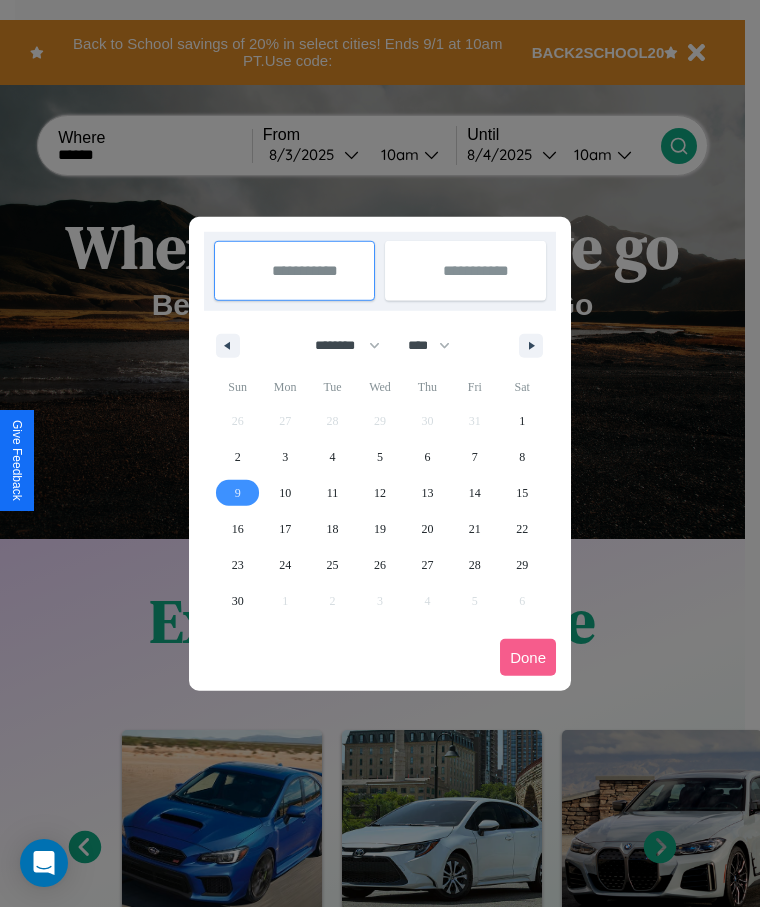 click on "9" at bounding box center [238, 493] 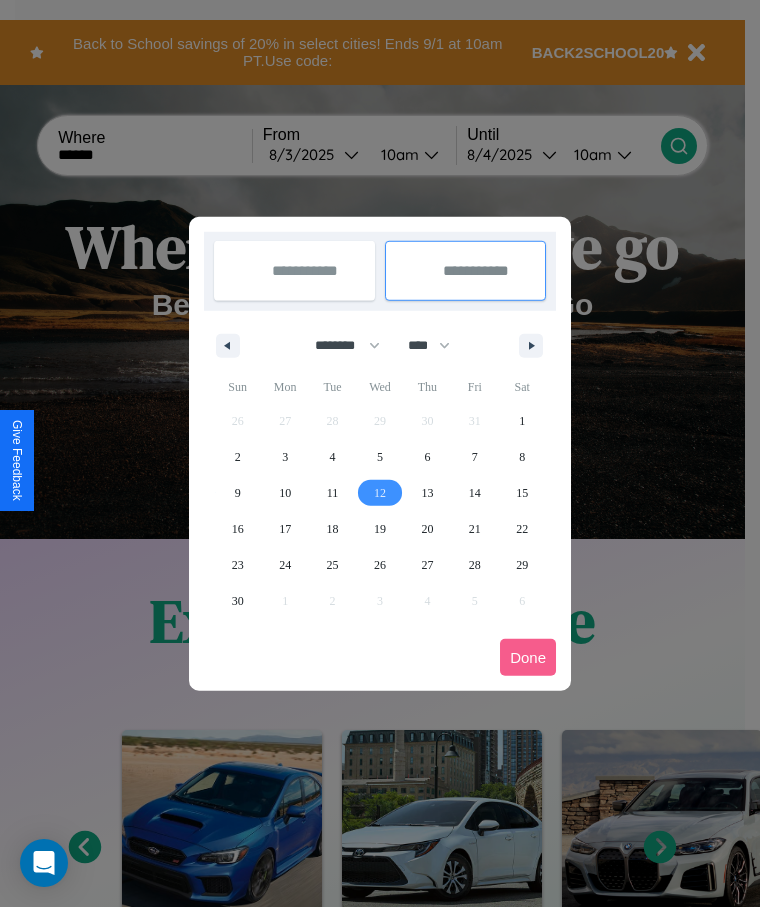 click on "12" at bounding box center [380, 493] 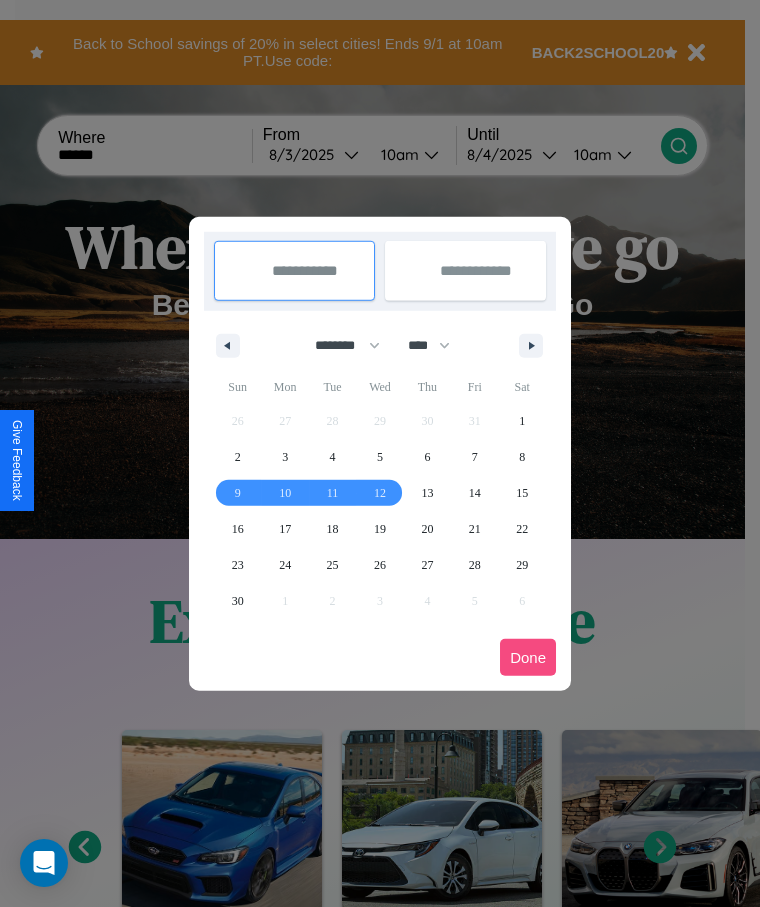 click on "Done" at bounding box center [528, 657] 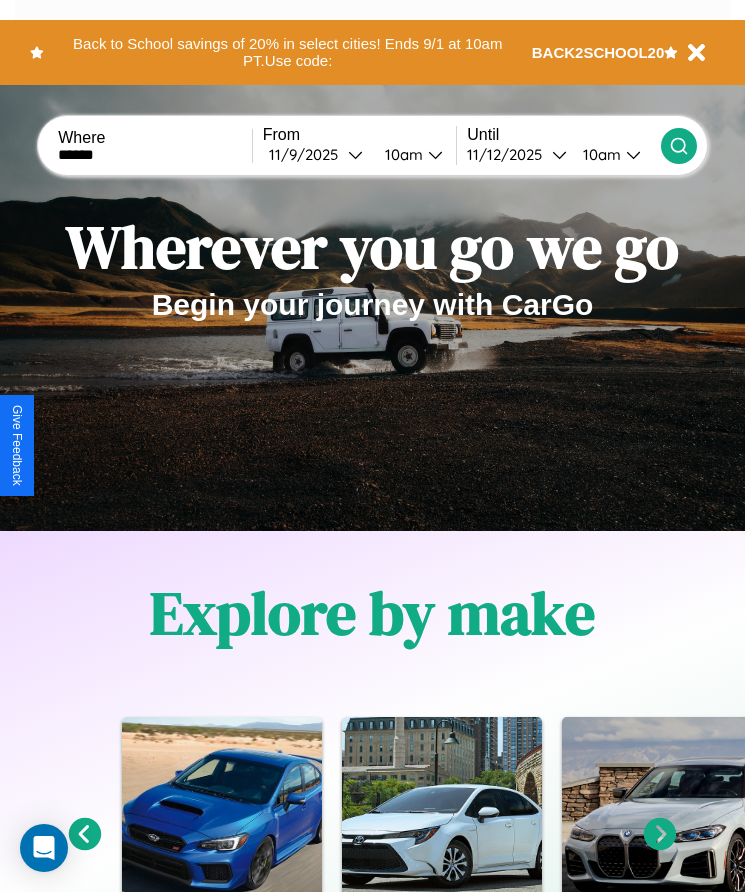 click 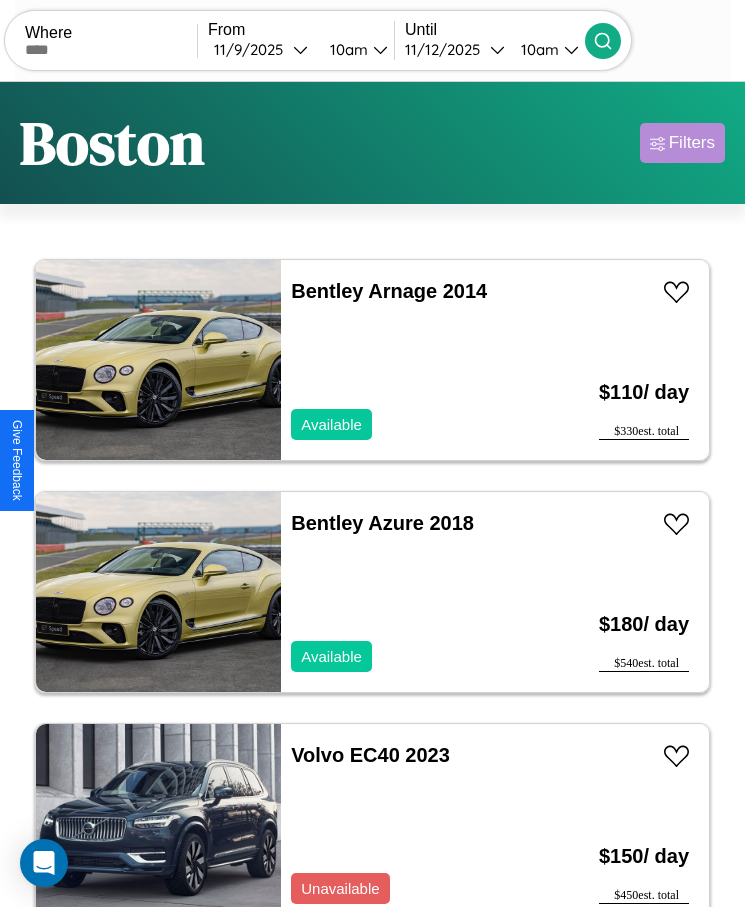 click on "Filters" at bounding box center [692, 143] 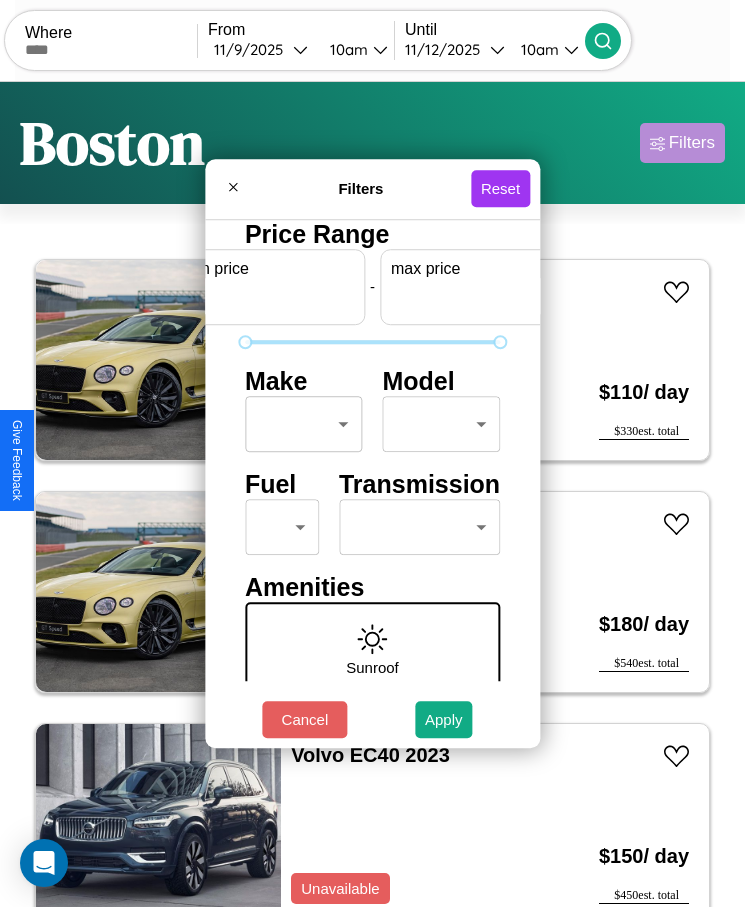scroll, scrollTop: 0, scrollLeft: 74, axis: horizontal 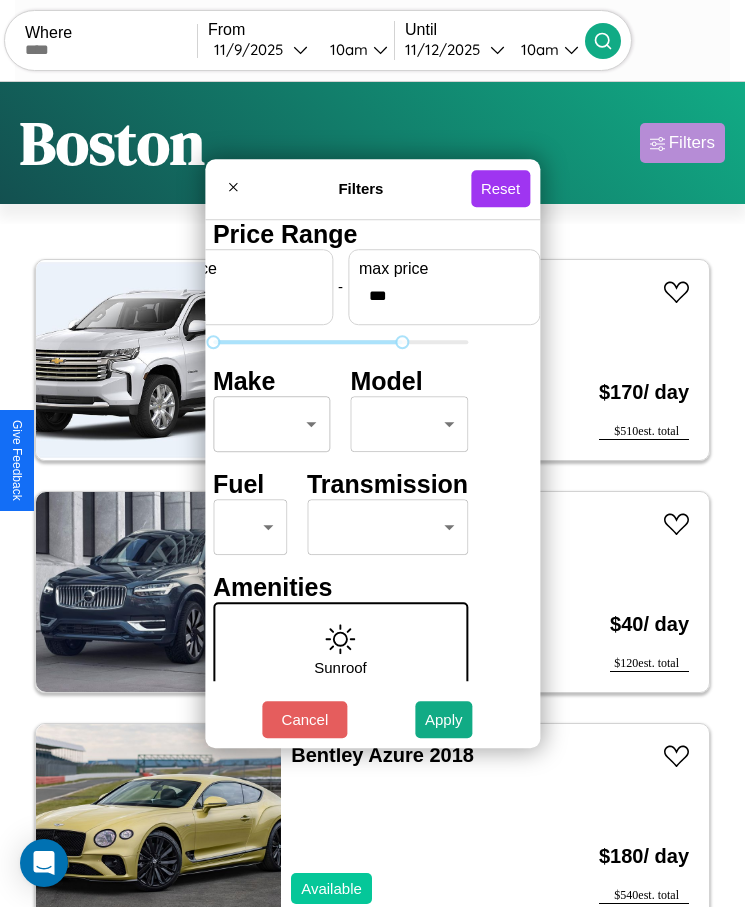 type on "***" 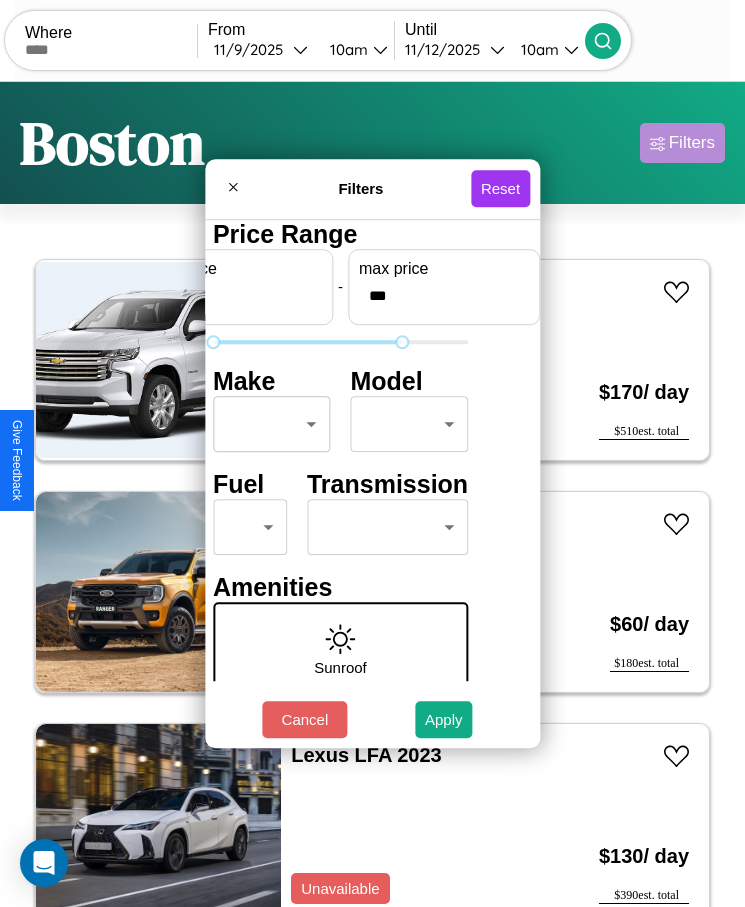 scroll, scrollTop: 0, scrollLeft: 0, axis: both 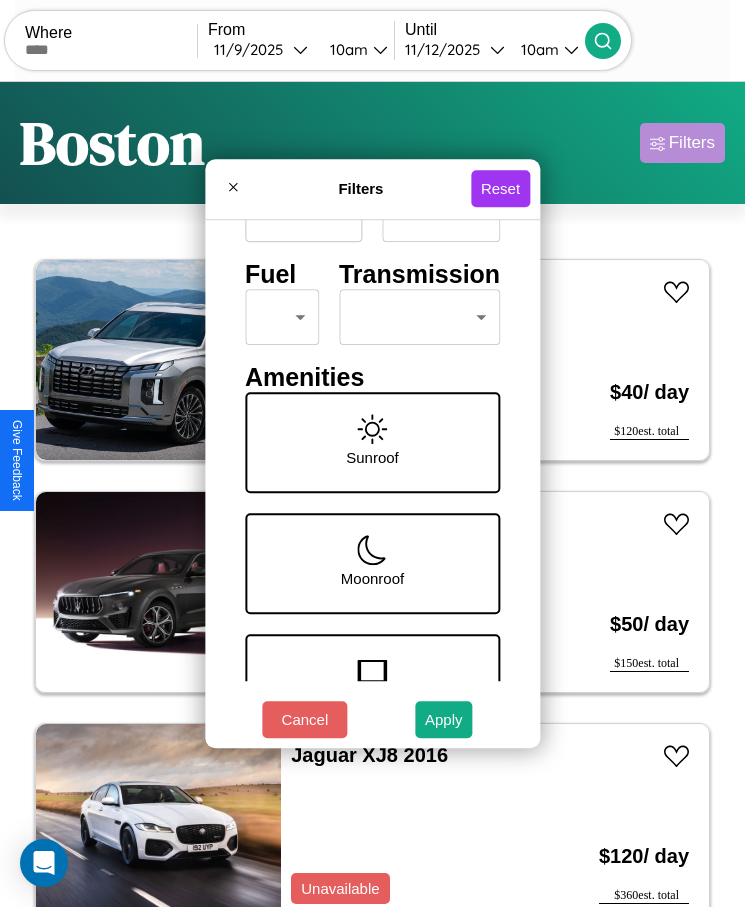type on "*" 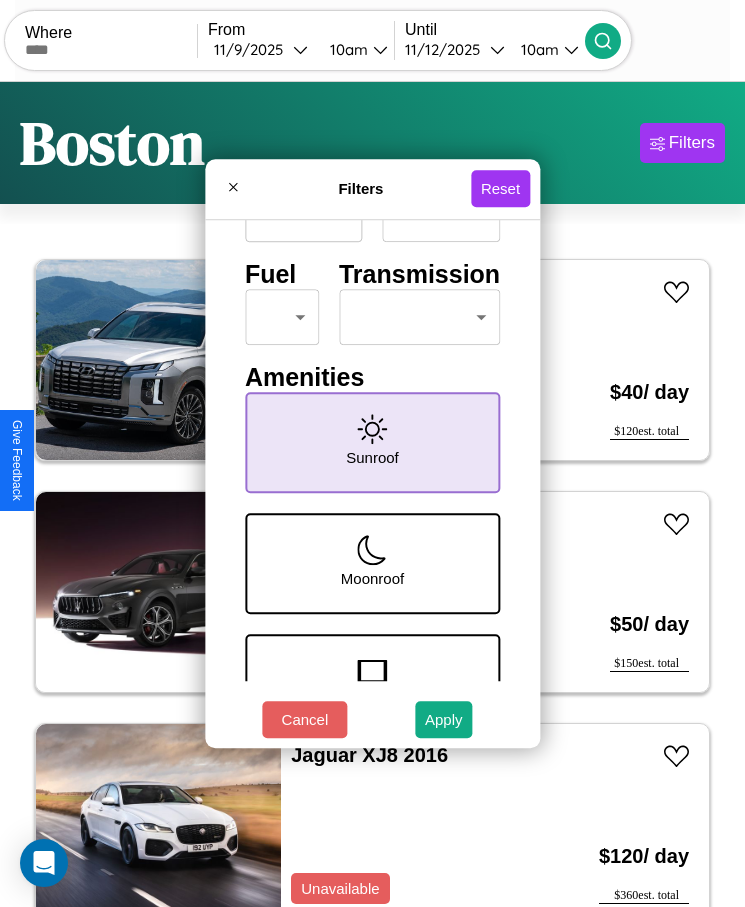 click 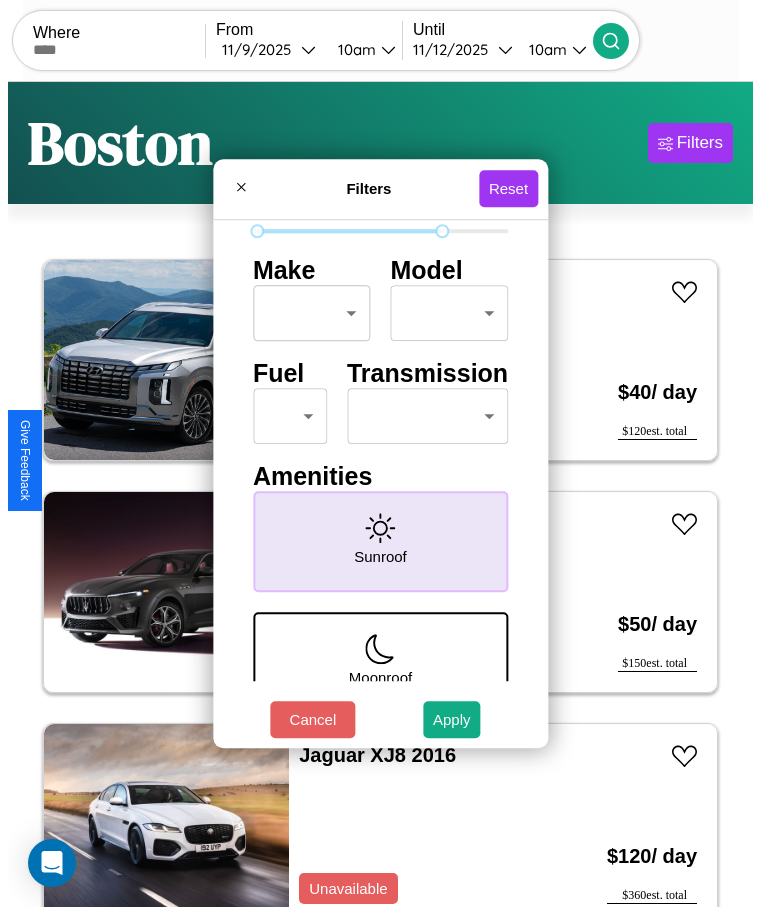 scroll, scrollTop: 0, scrollLeft: 0, axis: both 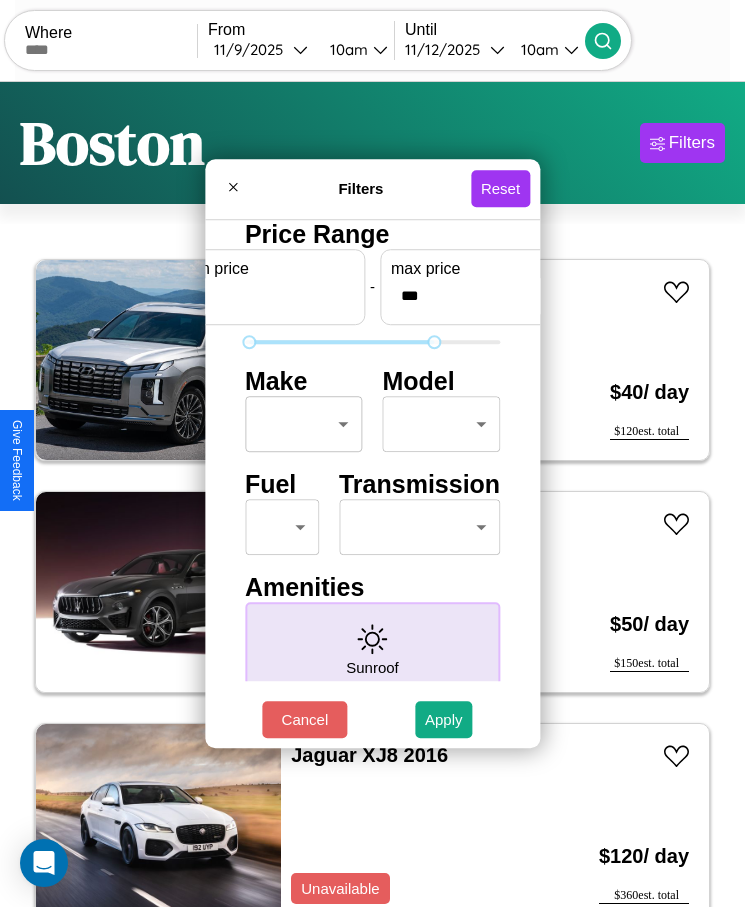 click on "CarGo Where From 11 / 9 / 2025 10am Until 11 / 12 / 2025 10am Become a Host Login Sign Up Boston Filters 36  cars in this area These cars can be picked up in this city. Hyundai   Sonata   2020 Available $ 40  / day $ 120  est. total Maserati   TC   2023 Available $ 50  / day $ 150  est. total Jaguar   XJ8   2016 Unavailable $ 120  / day $ 360  est. total Subaru   DL   2024 Available $ 60  / day $ 180  est. total Jeep   Comanche   2018 Available $ 120  / day $ 360  est. total Bentley   Mulsanne   2023 Available $ 120  / day $ 360  est. total Dodge   Mirada   2017 Available $ 110  / day $ 330  est. total Infiniti   M37   2022 Unavailable $ 190  / day $ 570  est. total Bentley   Arnage   2014 Unavailable $ 110  / day $ 330  est. total Bentley   Azure   2018 Available $ 180  / day $ 540  est. total Dodge   Ram Wagon   2018 Available $ 200  / day $ 600  est. total Volvo   EC40   2023 Available $ 150  / day $ 450  est. total Buick   LeSabre   2022 Available $ 90  / day $ 270  est. total Land Rover     2014 $ 30 $" at bounding box center (372, 478) 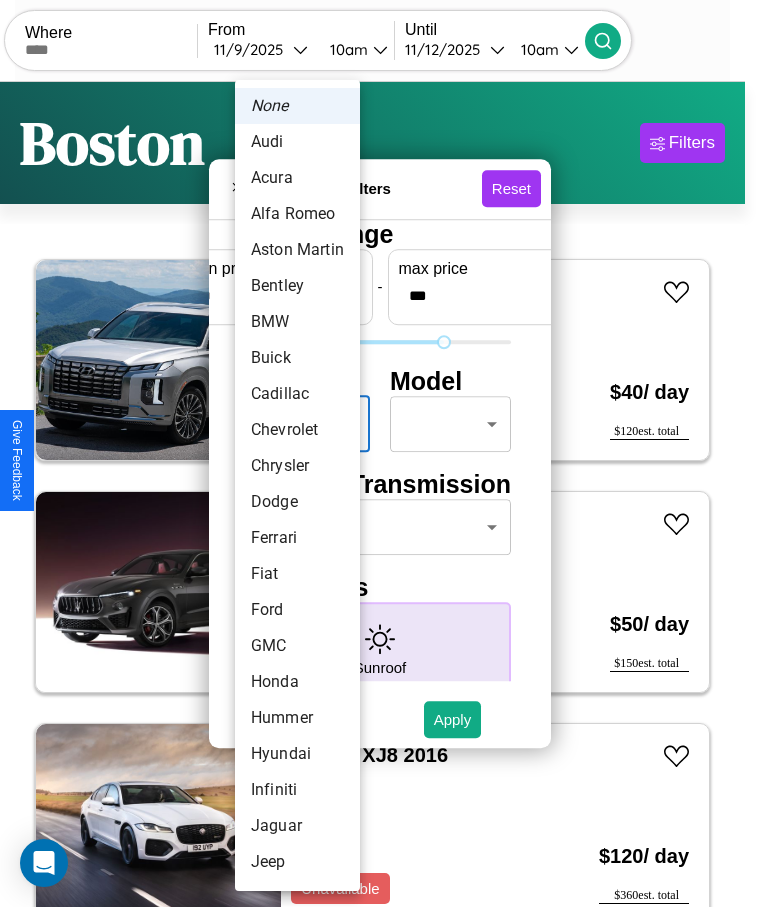 click on "Audi" at bounding box center (297, 142) 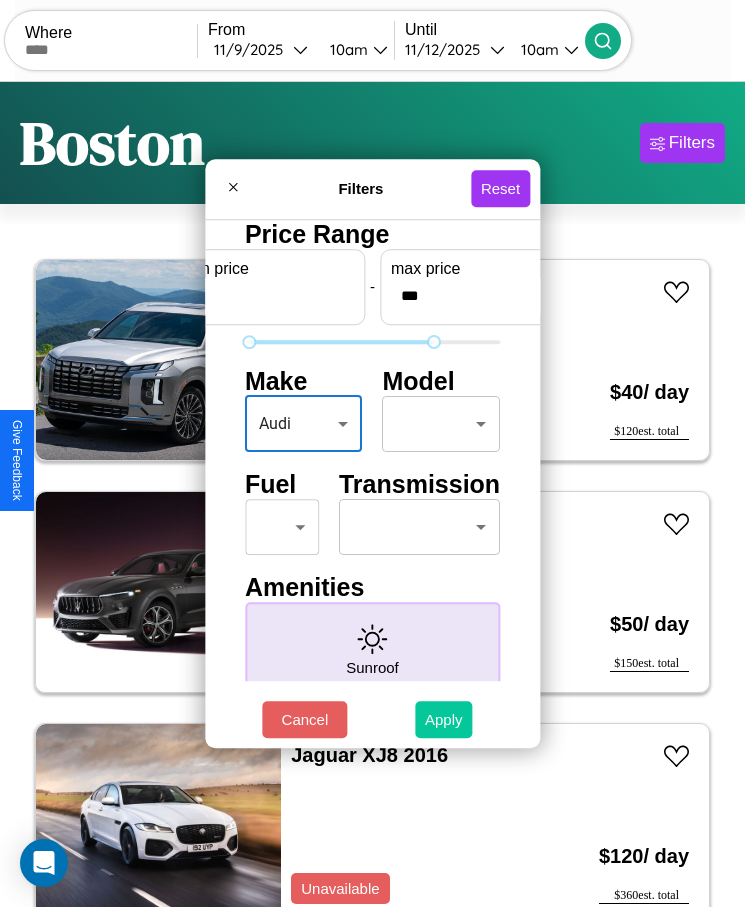 click on "Apply" at bounding box center [444, 719] 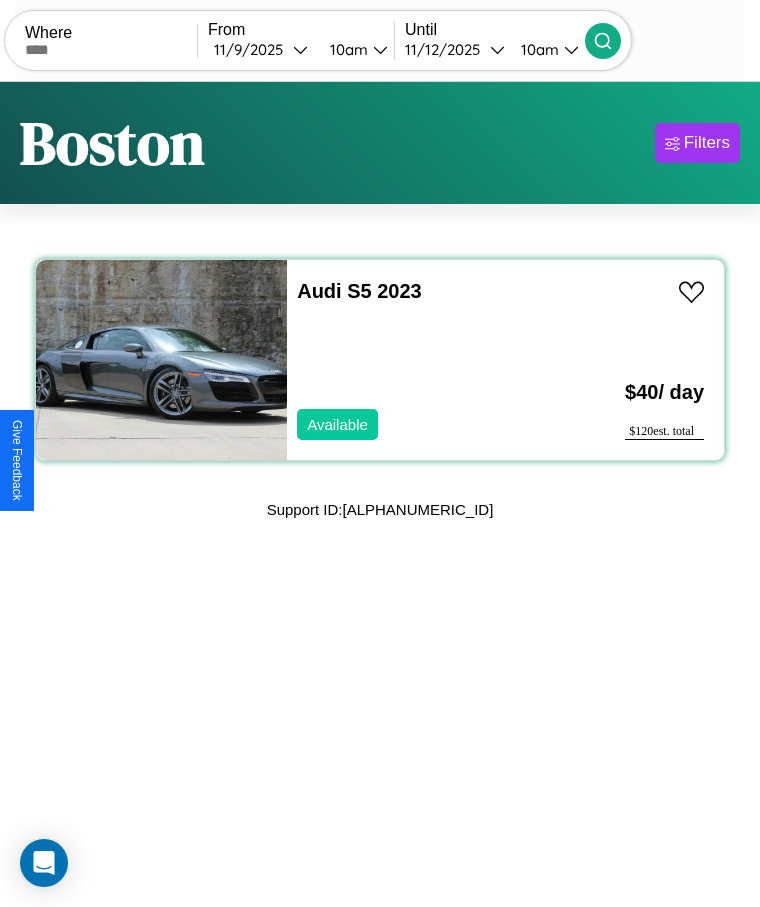 click on "Audi   S5   2023 Available" at bounding box center (422, 360) 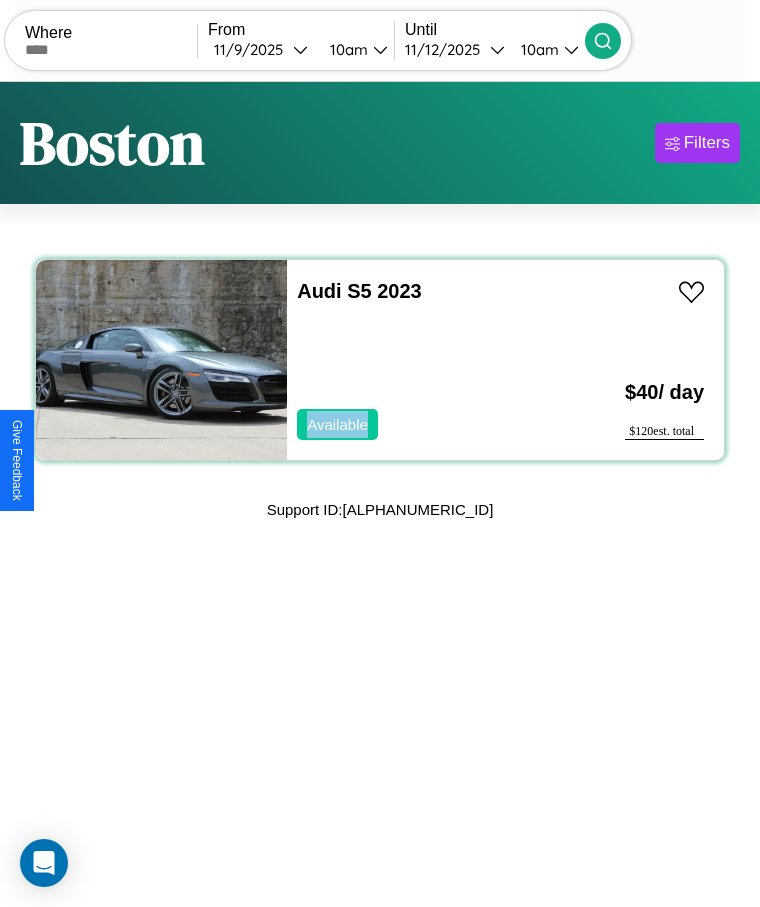 click on "Audi   S5   2023 Available" at bounding box center [422, 360] 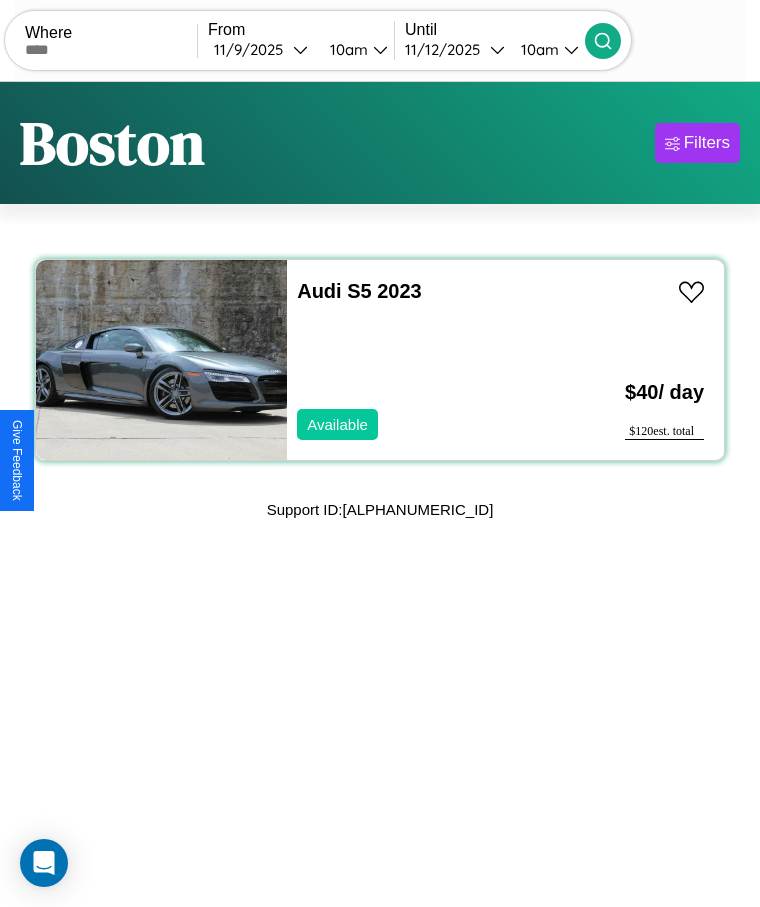 click on "Audi   S5   2023 Available" at bounding box center [422, 360] 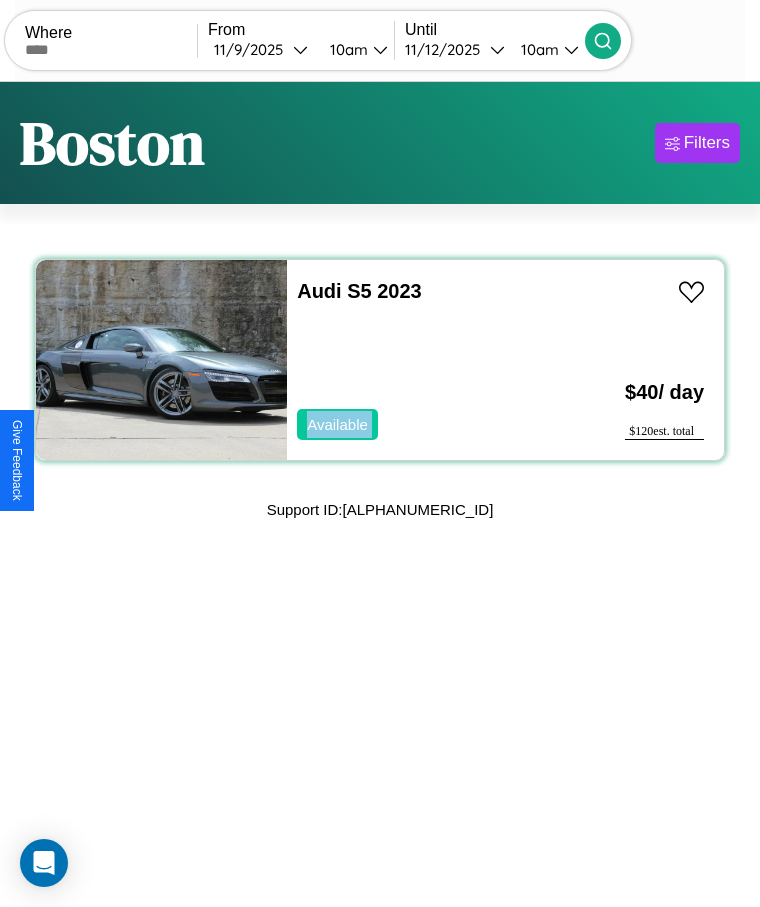 click on "Audi   S5   2023 Available" at bounding box center (422, 360) 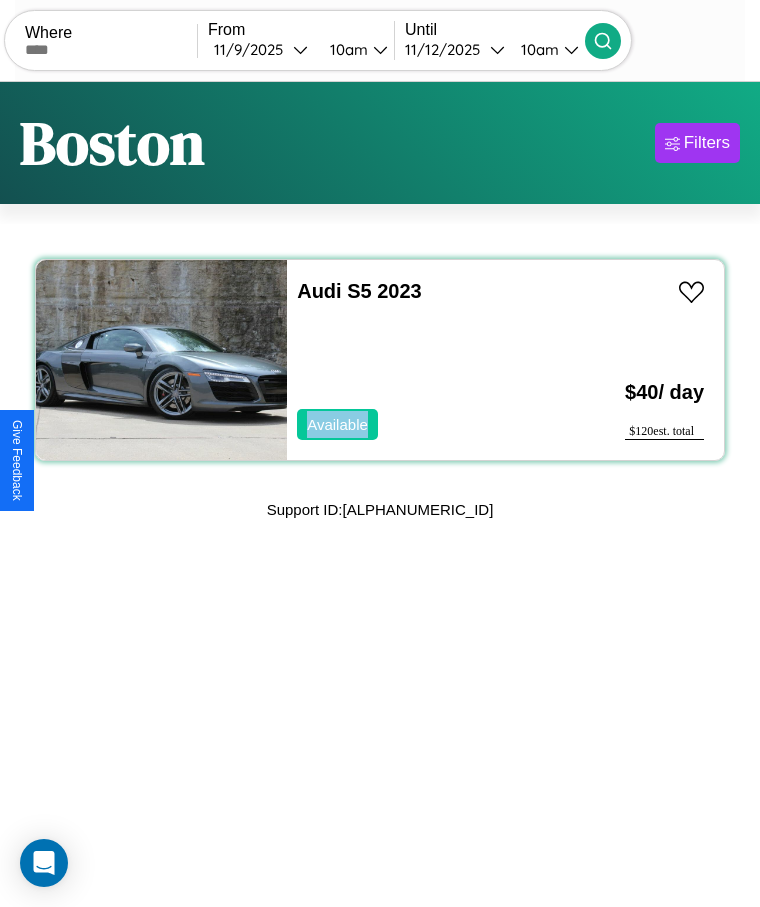 click on "Audi   S5   2023 Available" at bounding box center [422, 360] 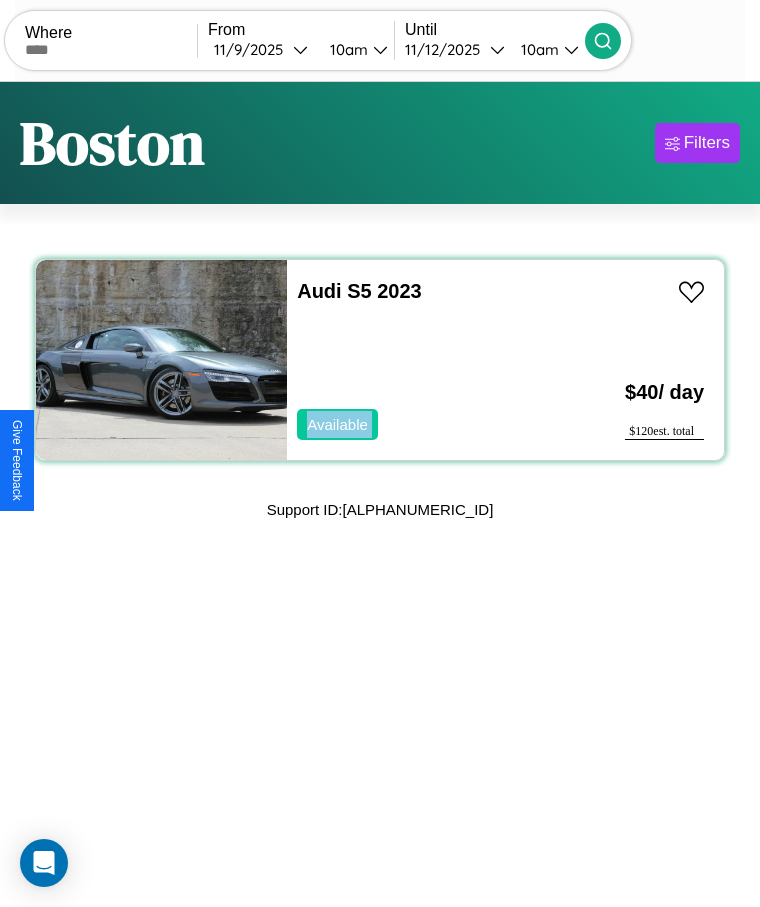 click on "Audi   S5   2023 Available" at bounding box center (422, 360) 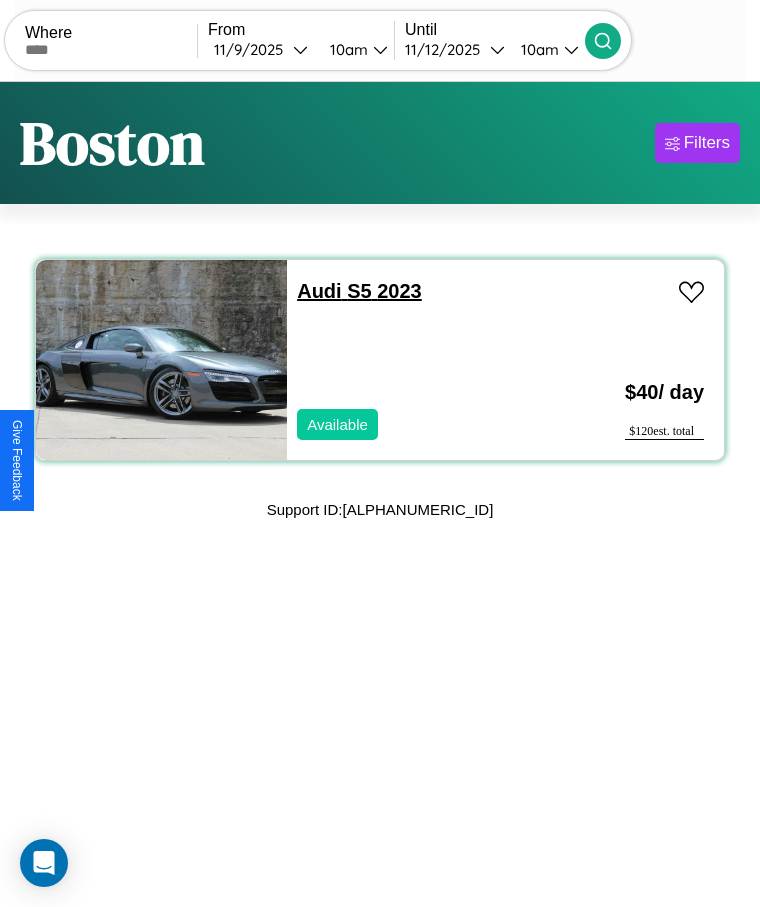 click on "Audi   S5   2023" at bounding box center (359, 291) 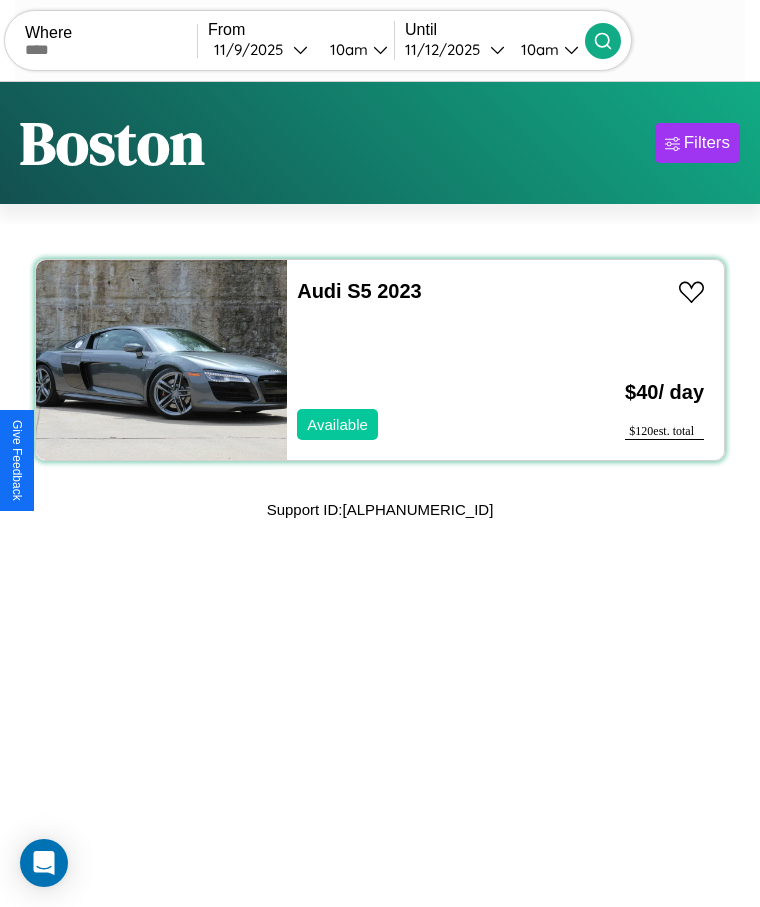 click on "Audi   S5   2023 Available" at bounding box center (422, 360) 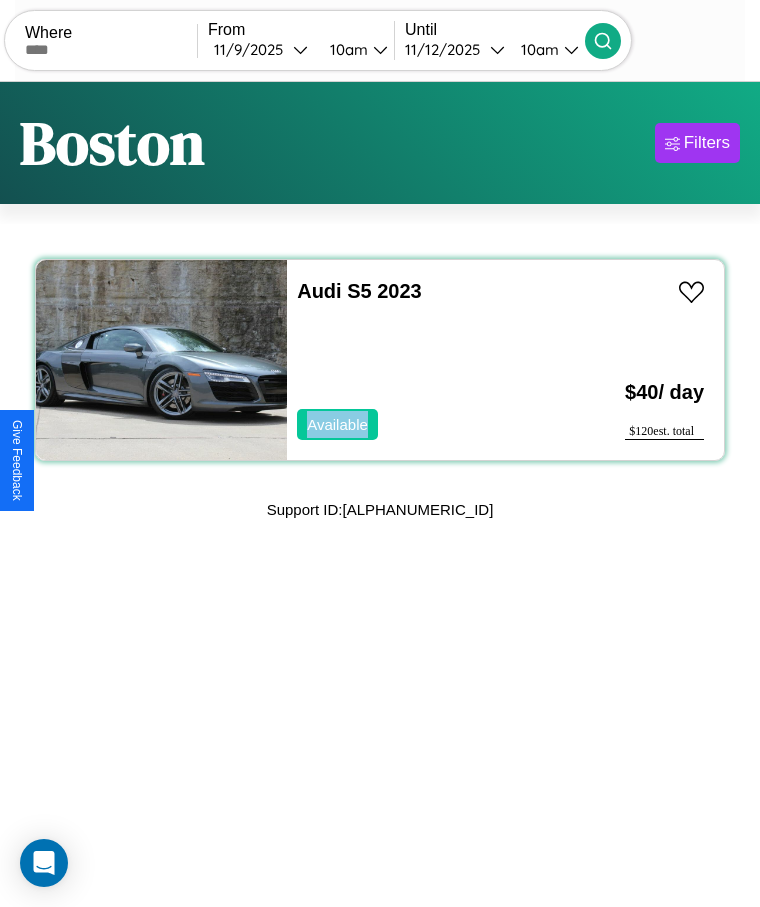 click on "Audi   S5   2023 Available" at bounding box center [422, 360] 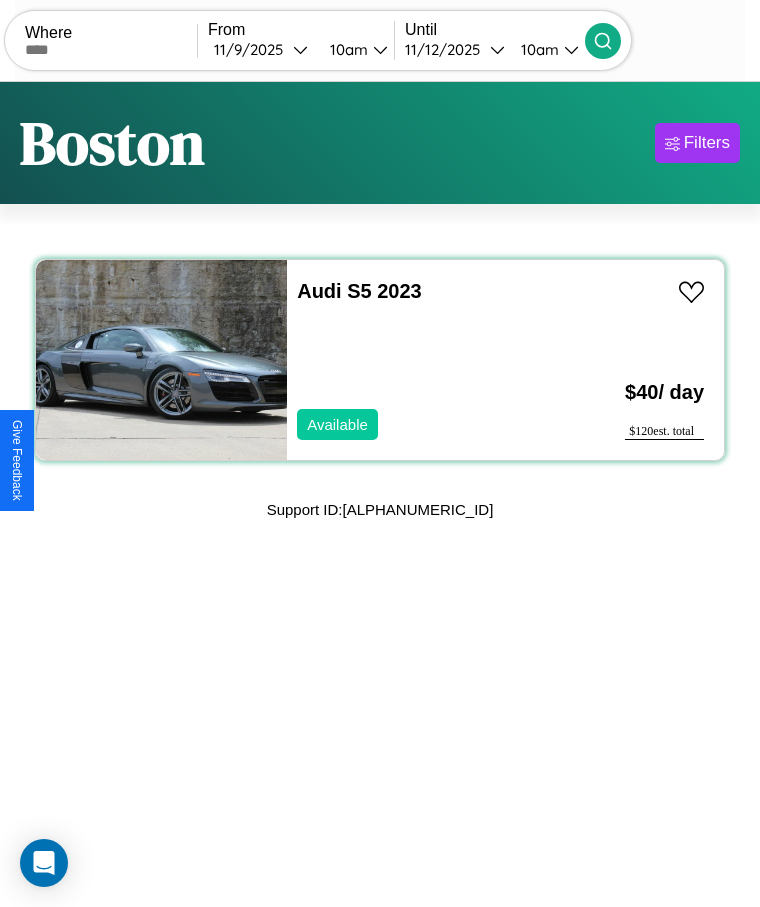 click on "Audi   S5   2023 Available" at bounding box center (422, 360) 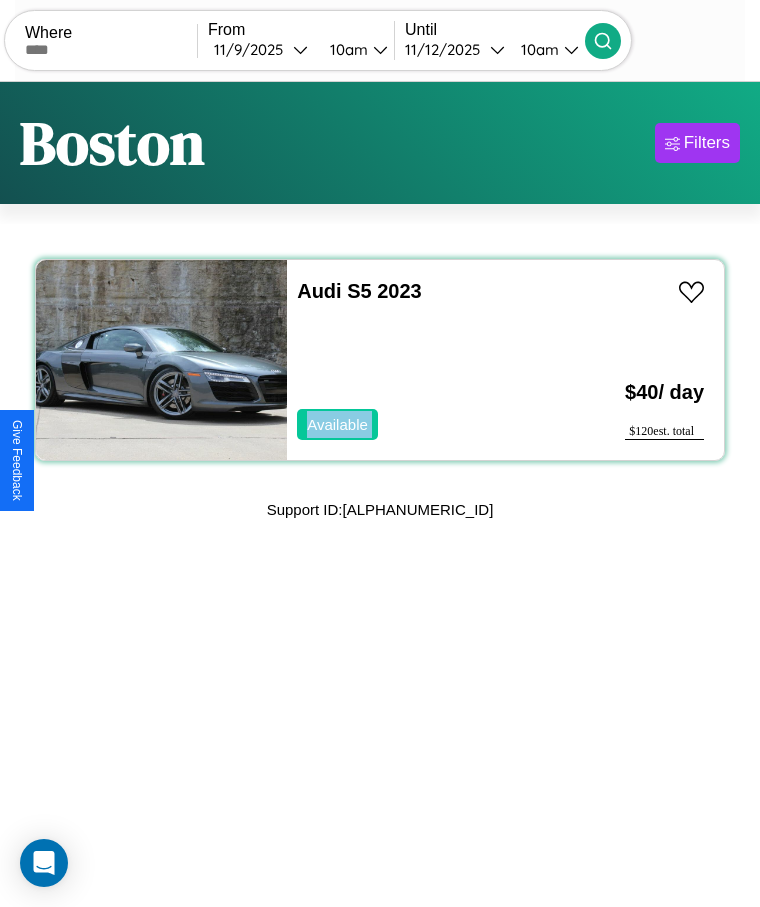 click on "Audi   S5   2023 Available" at bounding box center [422, 360] 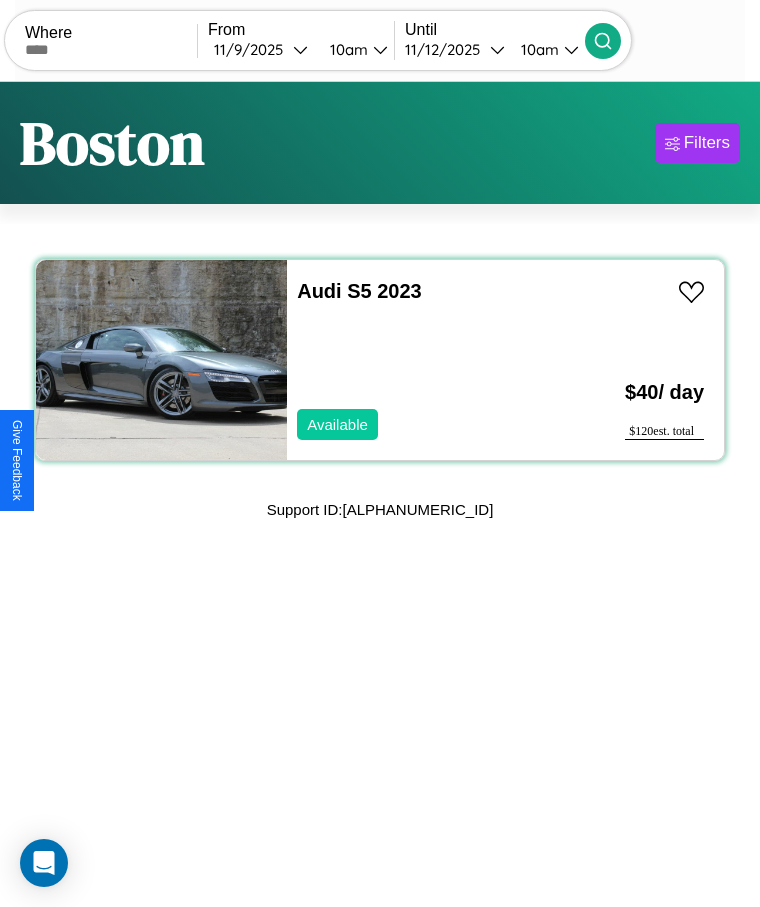 click on "Audi   S5   2023 Available" at bounding box center [422, 360] 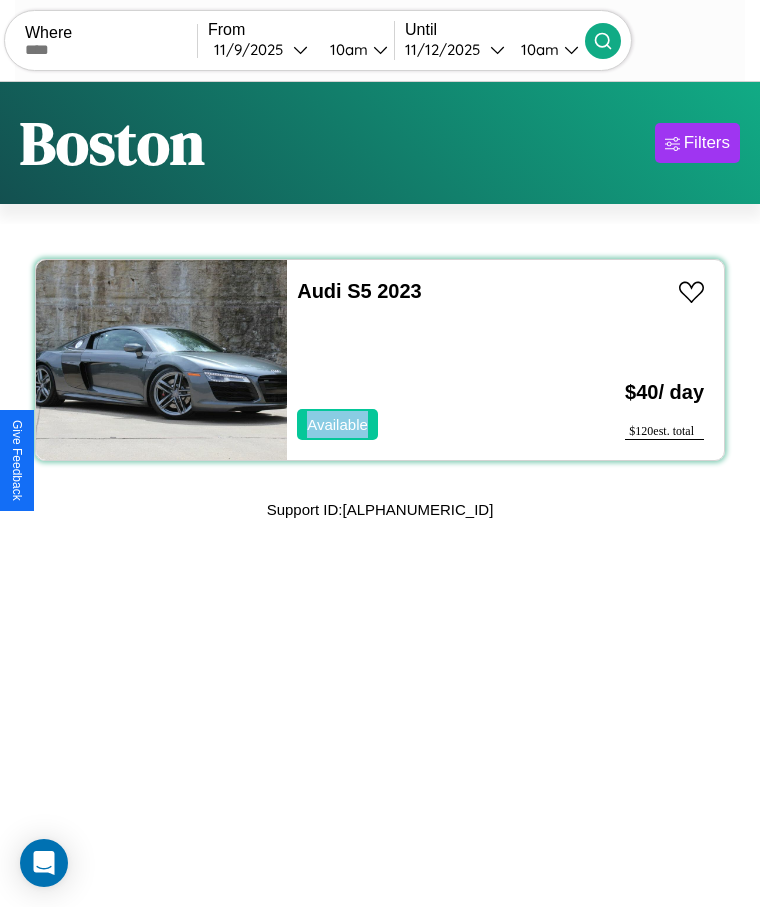 click on "Audi   S5   2023 Available" at bounding box center (422, 360) 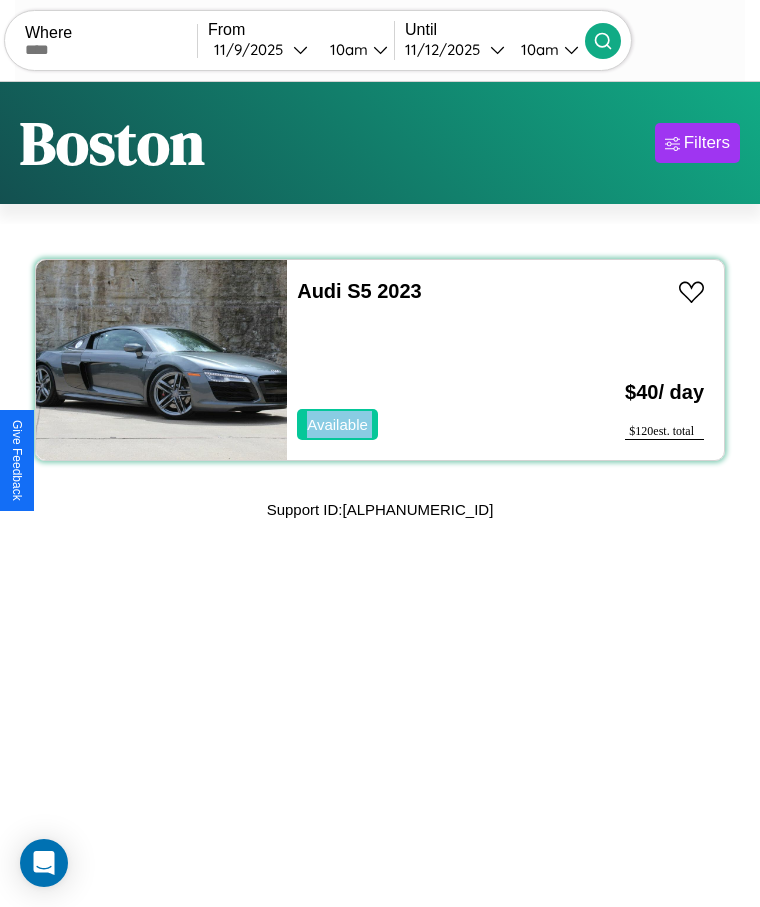 click on "Audi   S5   2023 Available" at bounding box center [422, 360] 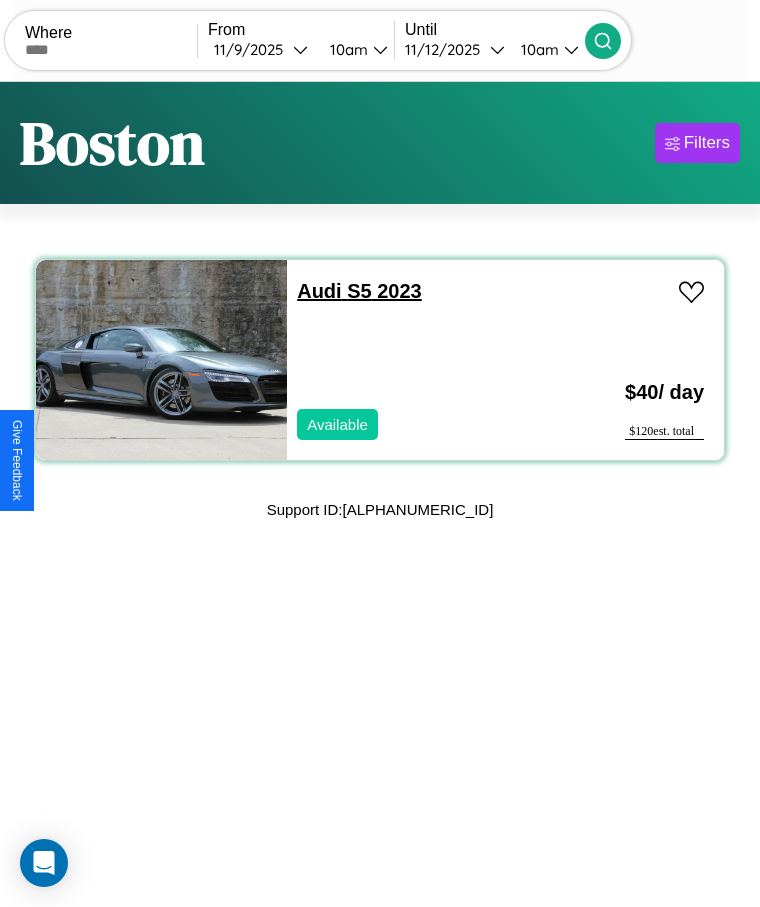 click on "Audi   S5   2023" at bounding box center (359, 291) 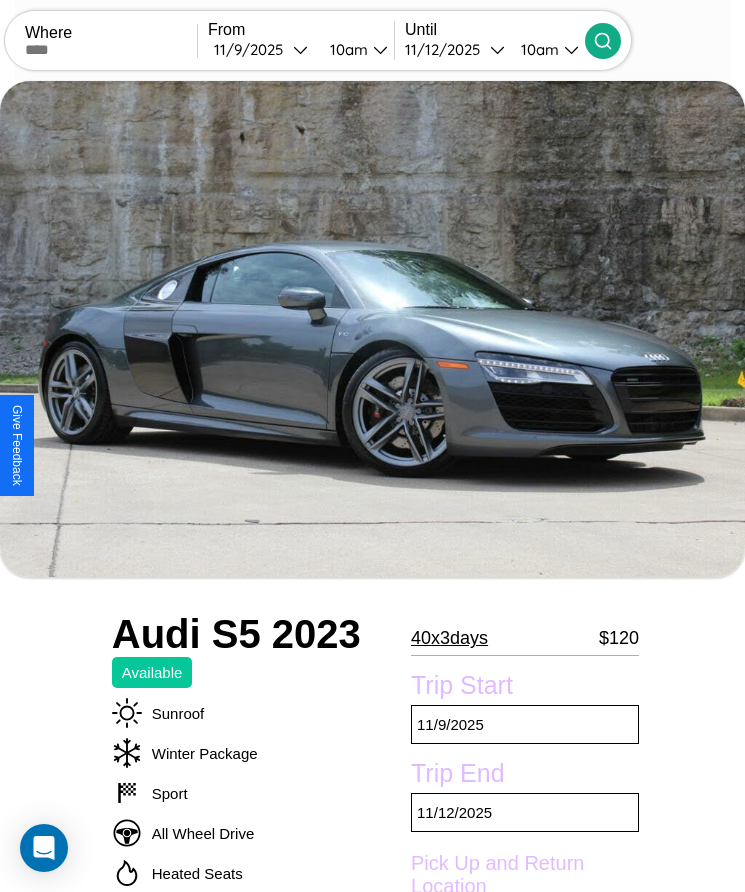 scroll, scrollTop: 966, scrollLeft: 0, axis: vertical 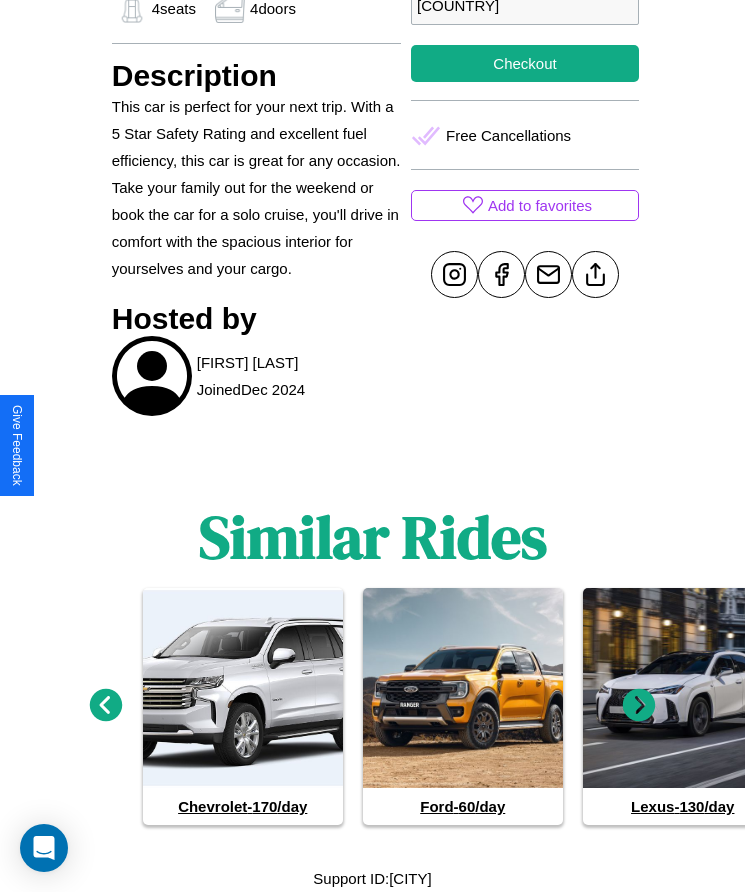 click 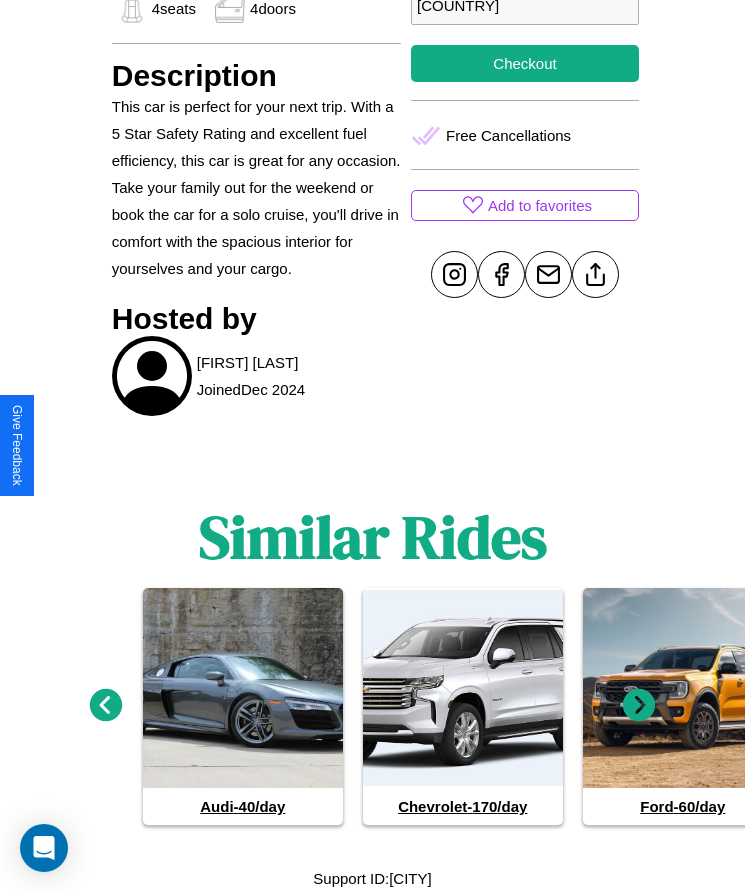 click 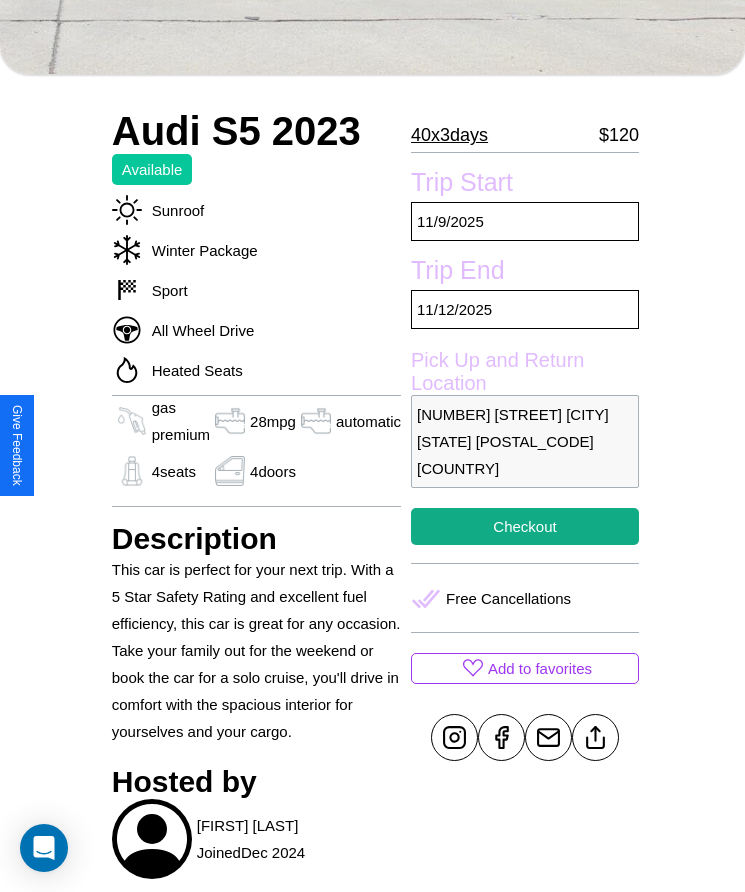 scroll, scrollTop: 498, scrollLeft: 0, axis: vertical 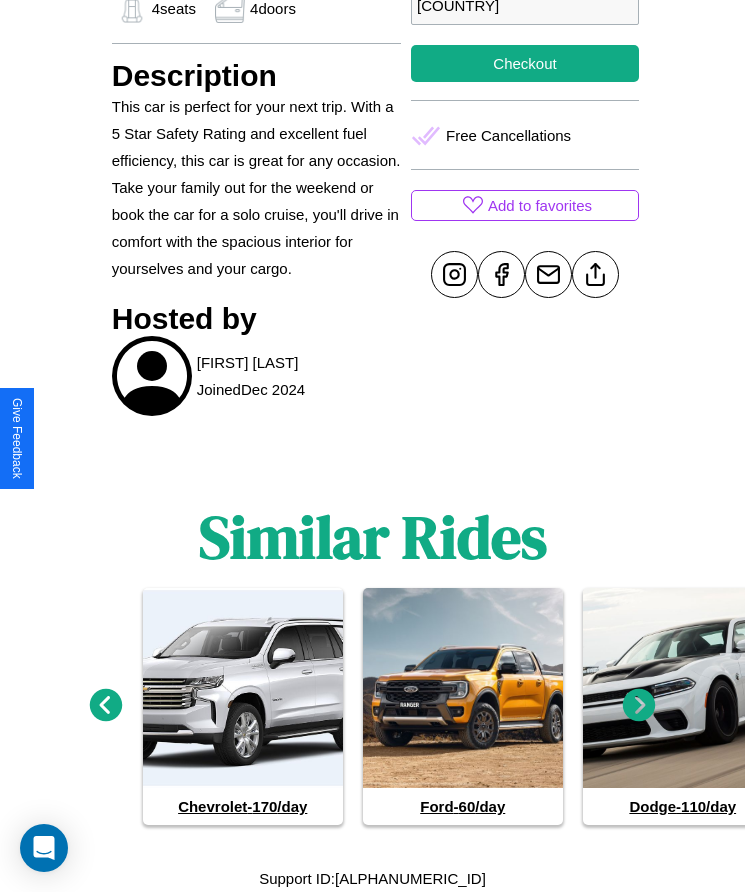 click 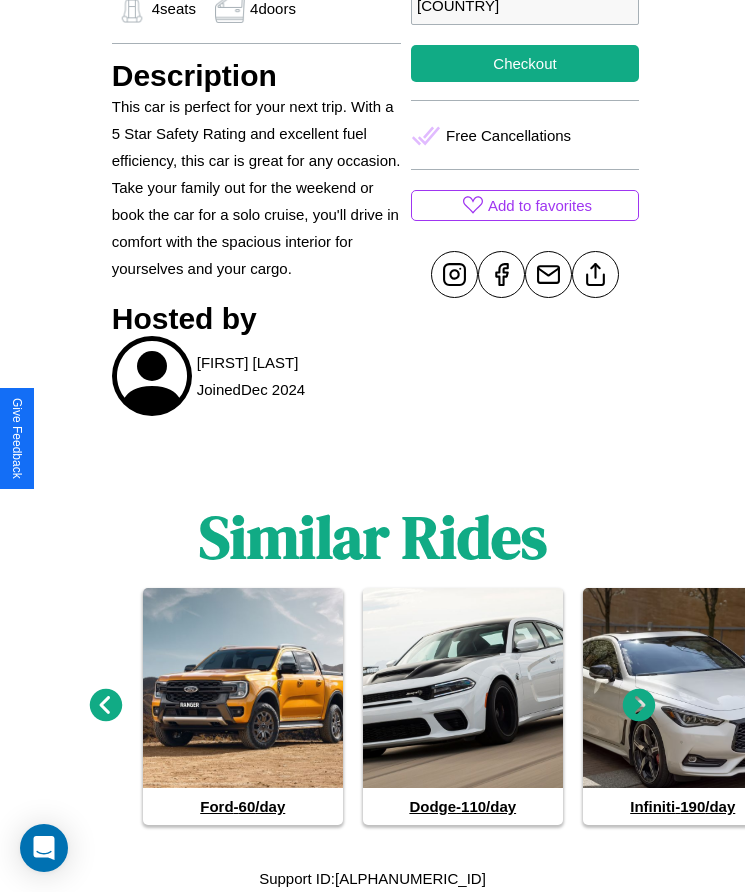 click 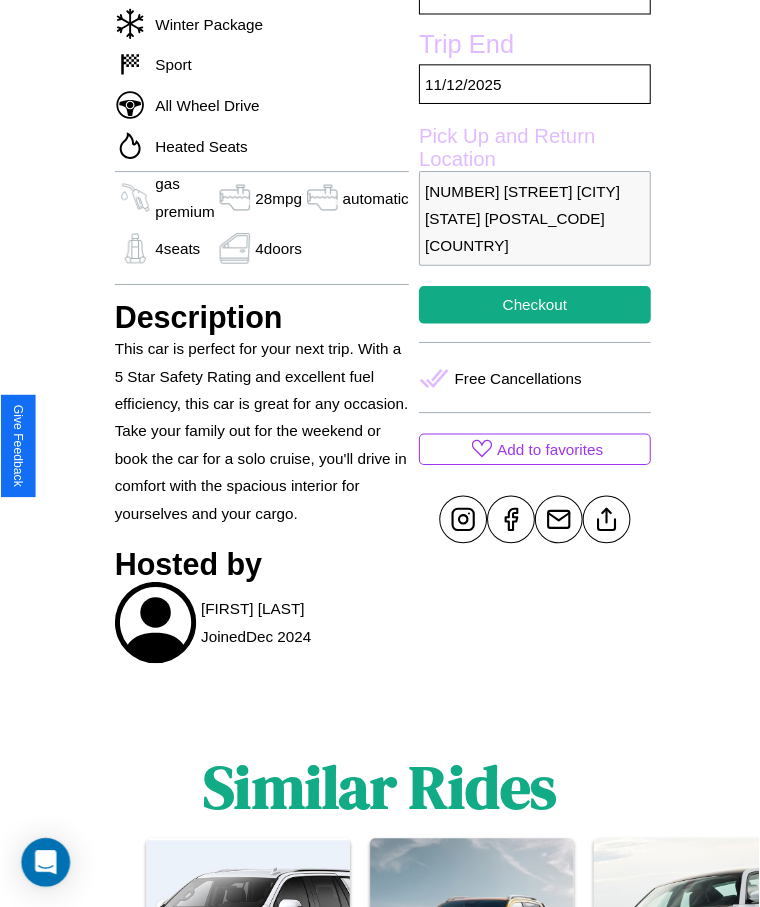 scroll, scrollTop: 725, scrollLeft: 0, axis: vertical 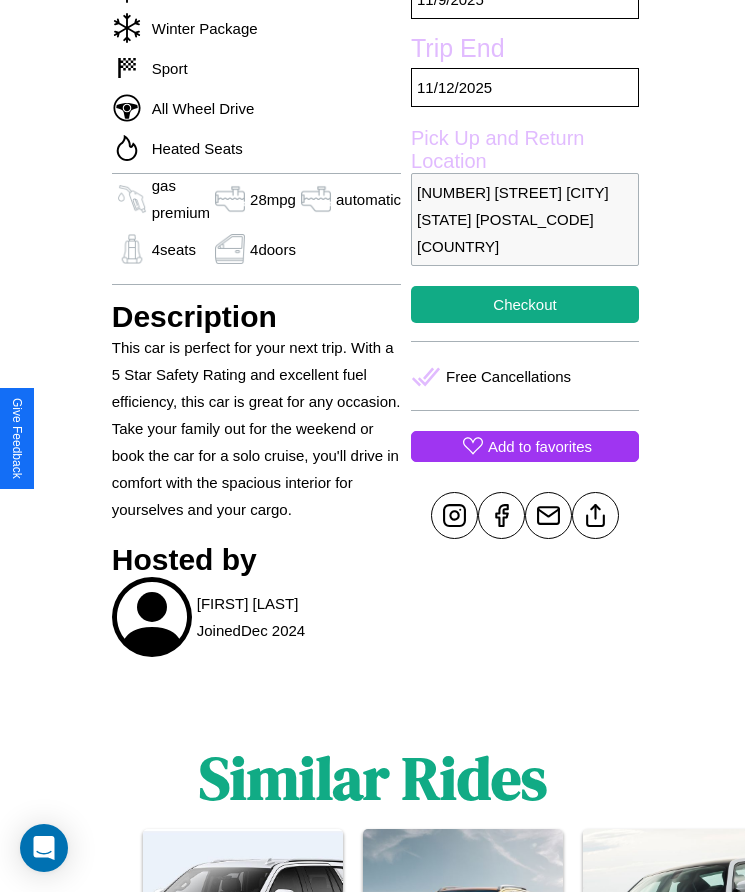 click on "Add to favorites" at bounding box center [540, 446] 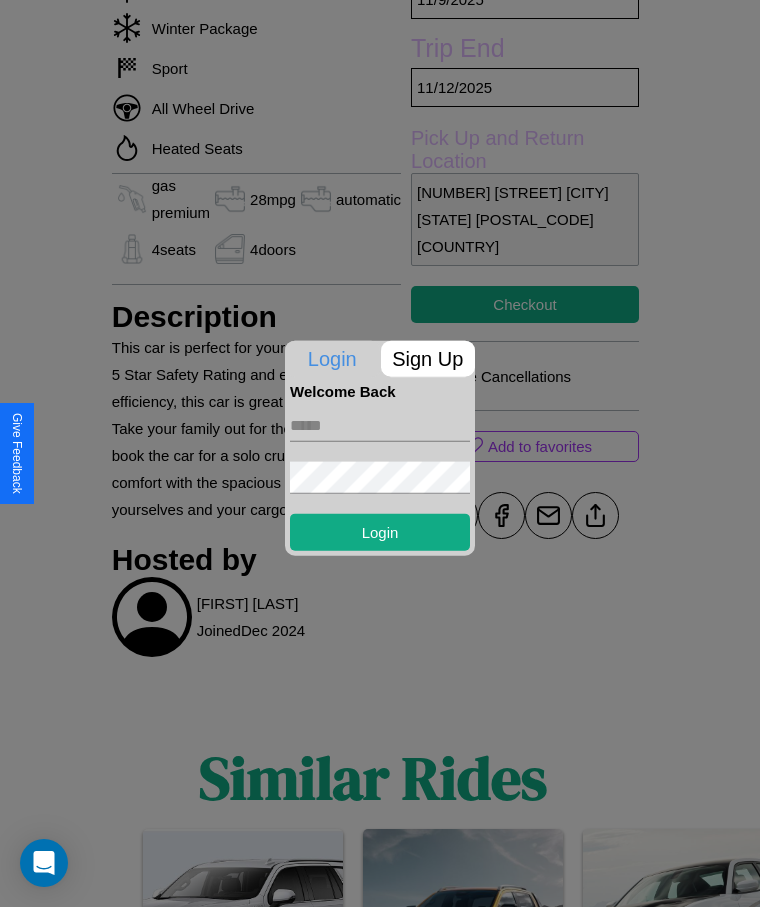 click on "Login" at bounding box center [380, 474] 